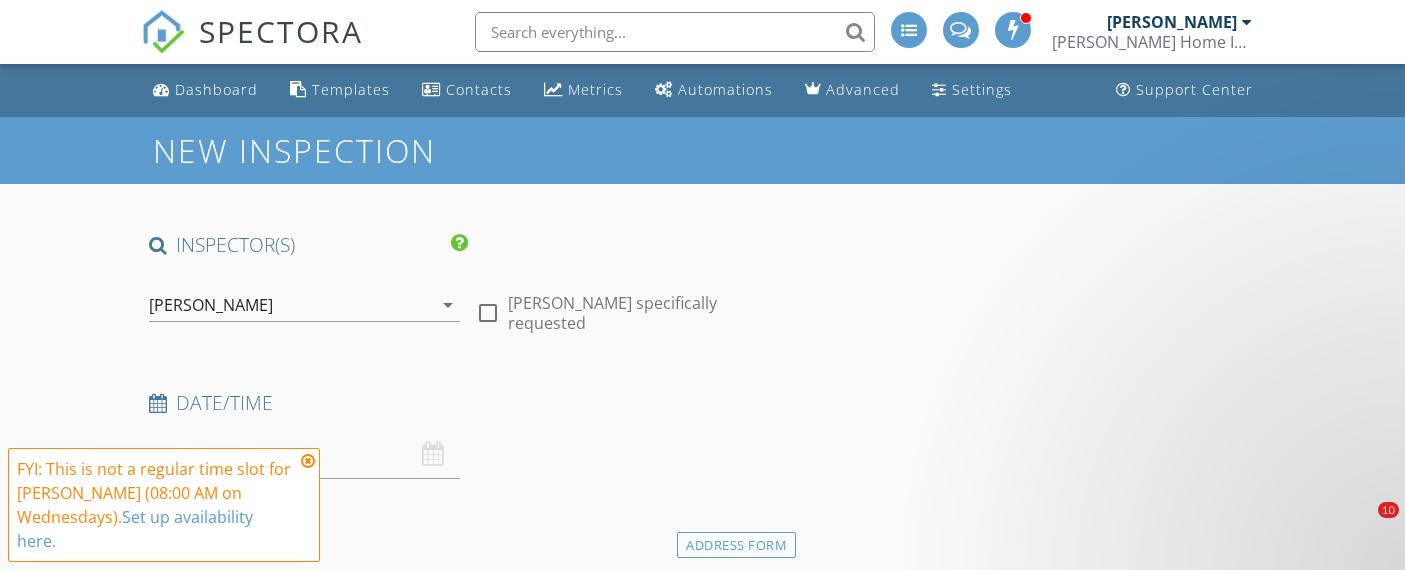 scroll, scrollTop: 464, scrollLeft: 0, axis: vertical 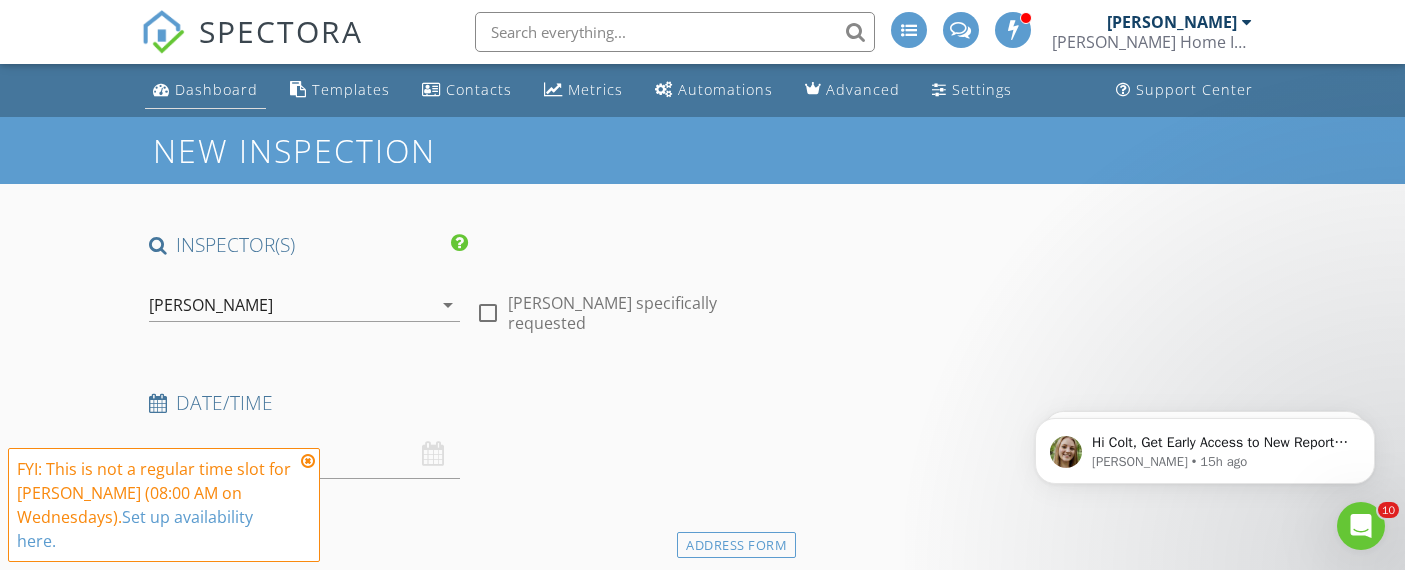 click on "Dashboard" at bounding box center [216, 89] 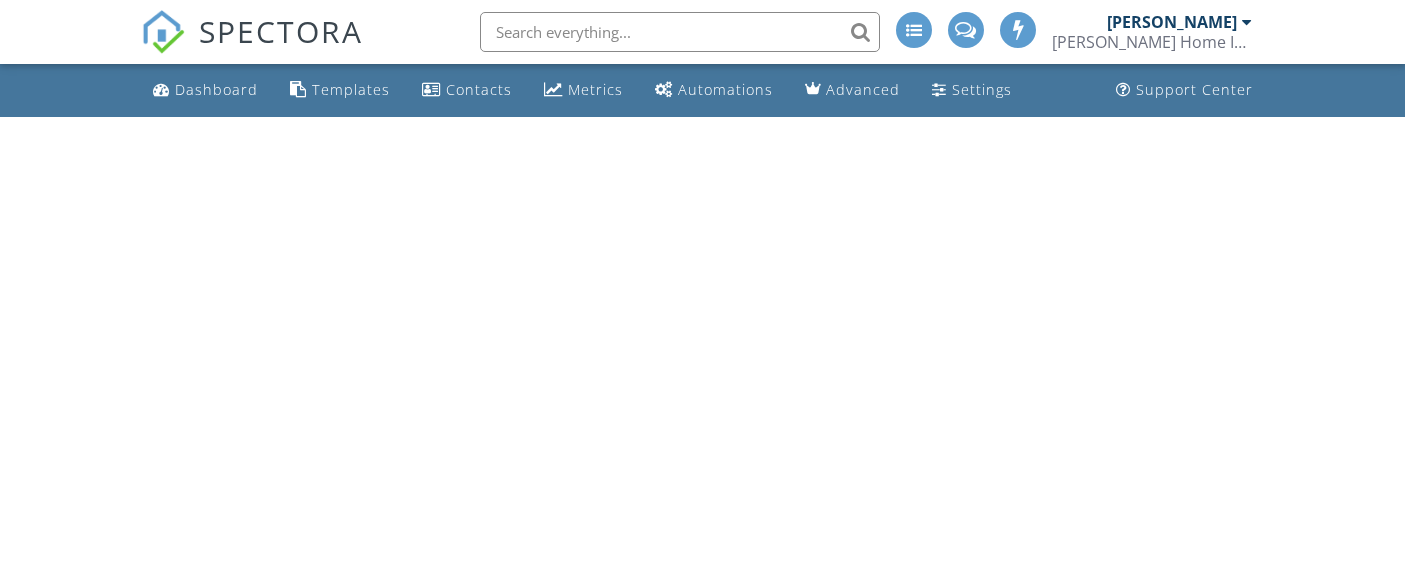 scroll, scrollTop: 0, scrollLeft: 0, axis: both 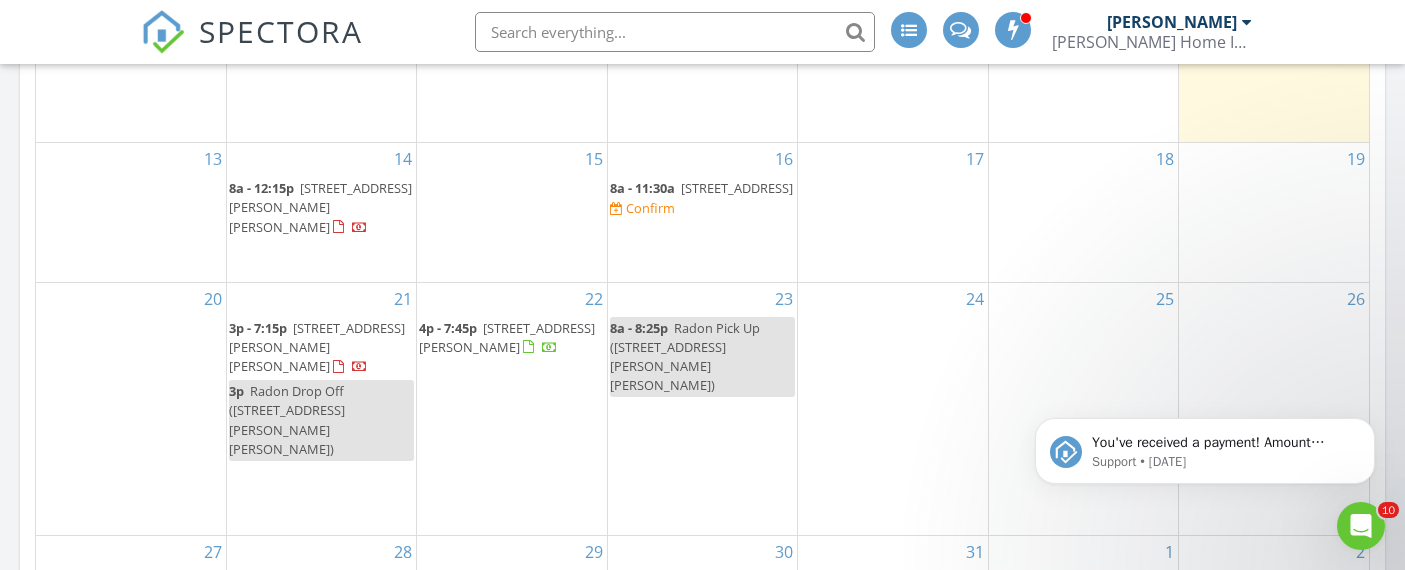 click on "16
8a - 11:30a
1073 N 100 E, Chesterton 46304
Confirm" at bounding box center [702, 212] 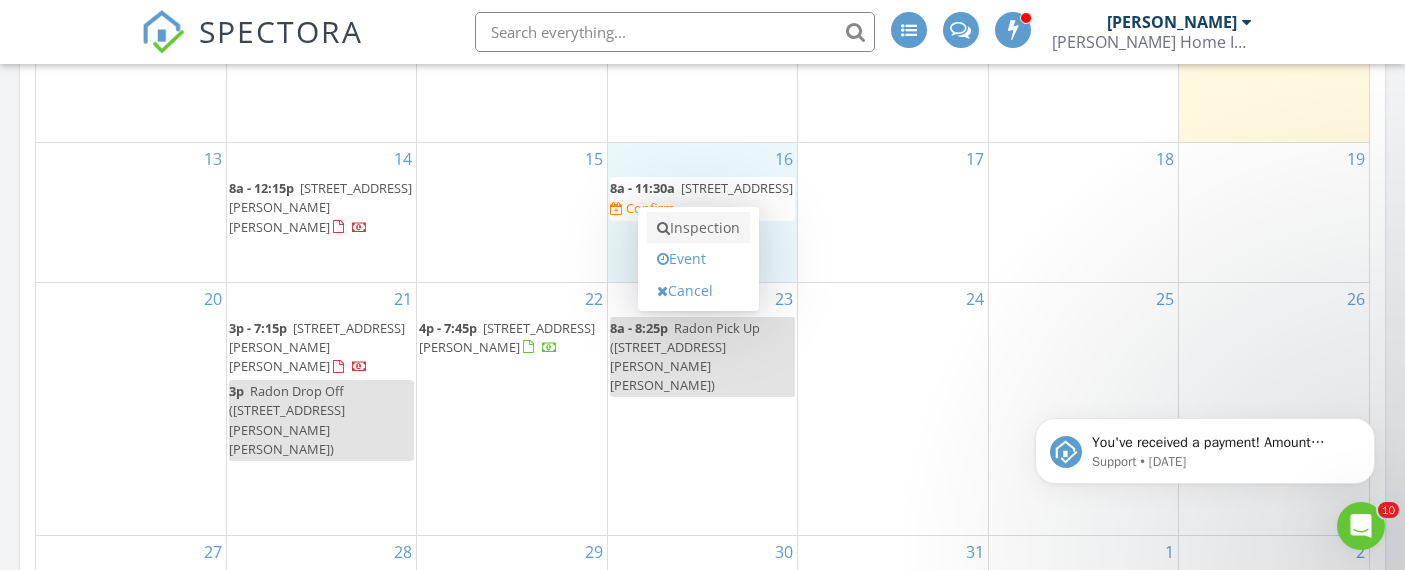 click on "Inspection" at bounding box center [698, 228] 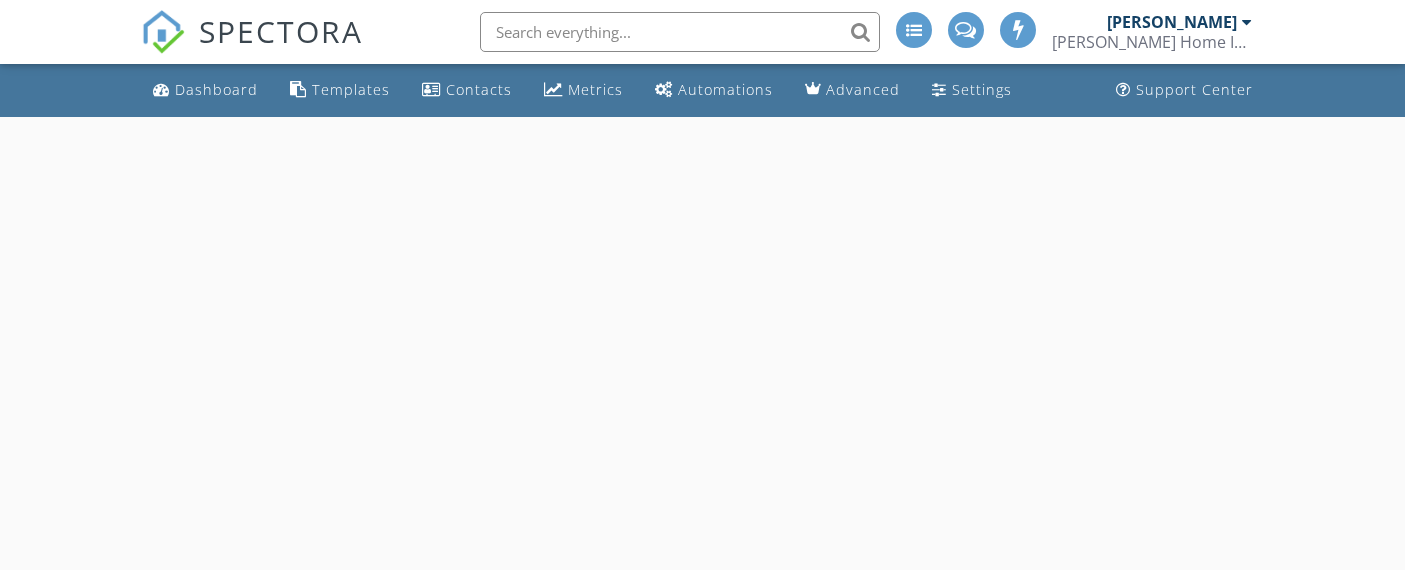 scroll, scrollTop: 0, scrollLeft: 0, axis: both 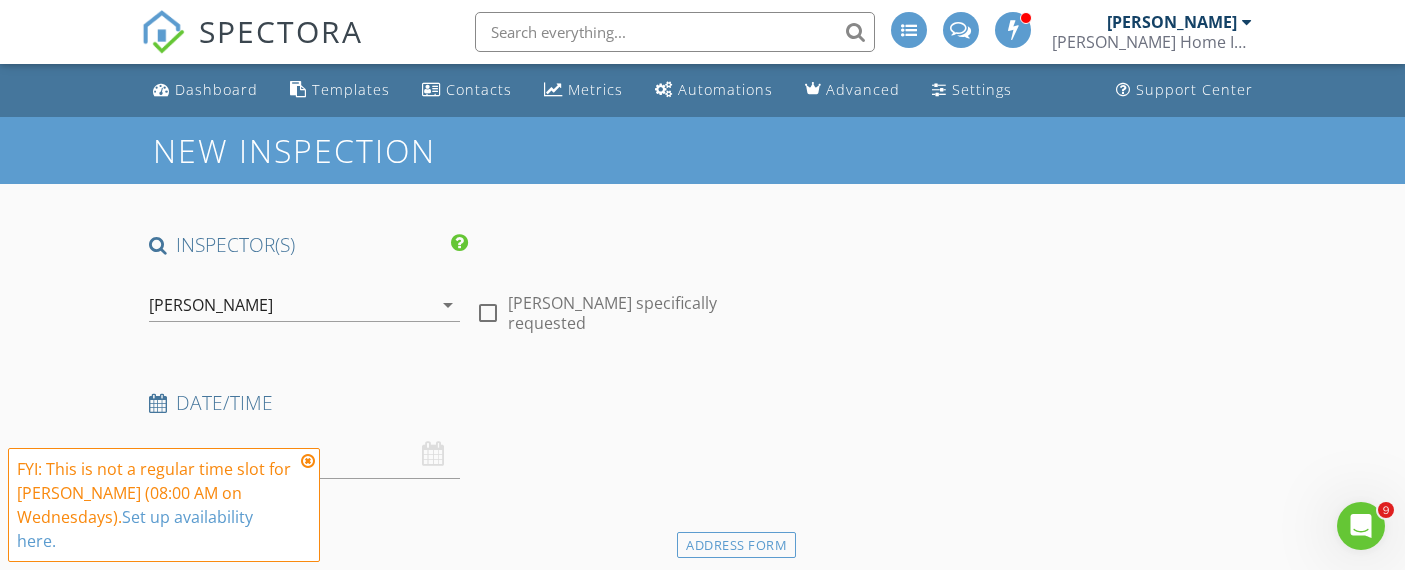 click at bounding box center (308, 461) 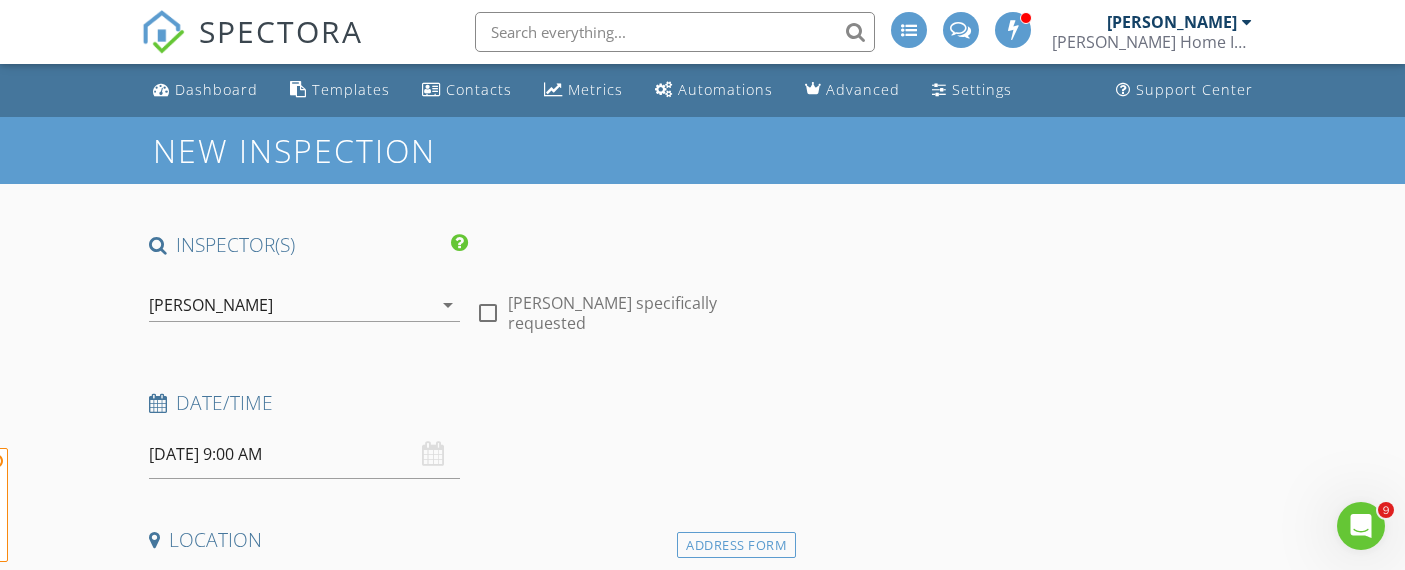 click on "FYI: This is not a regular time slot for Colt Contreras (08:00 AM on Wednesdays).  Set up availability here." at bounding box center [164, 505] 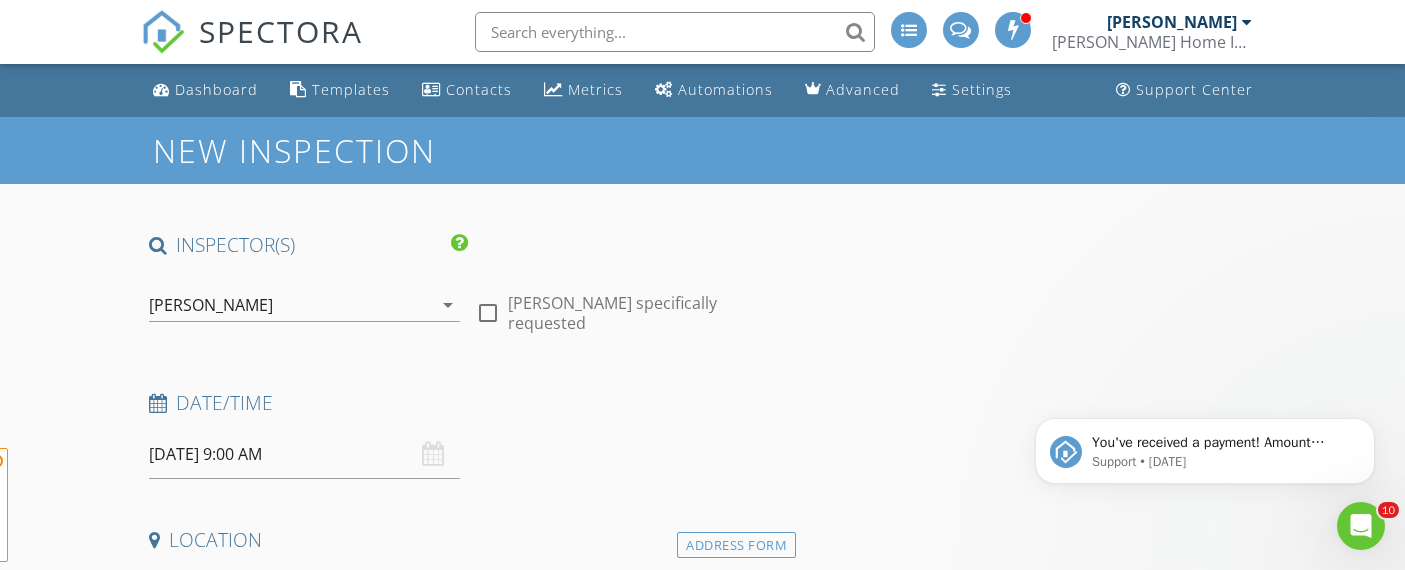 scroll, scrollTop: 0, scrollLeft: 0, axis: both 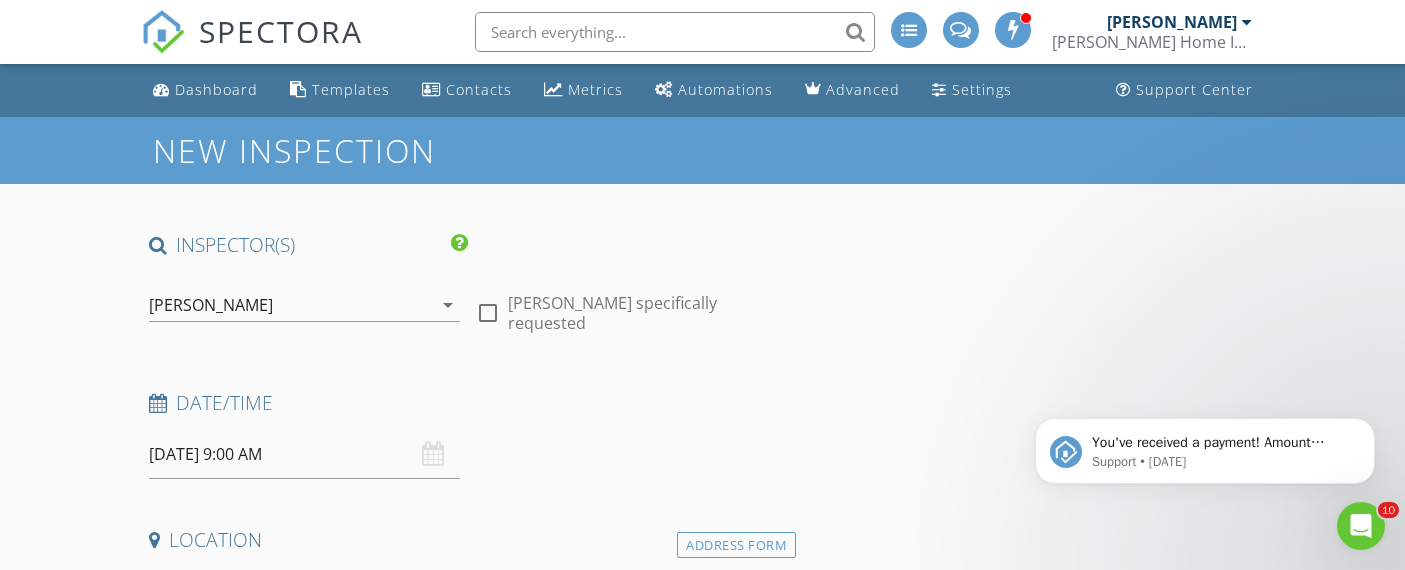 click on "07/16/2025 9:00 AM" at bounding box center [305, 454] 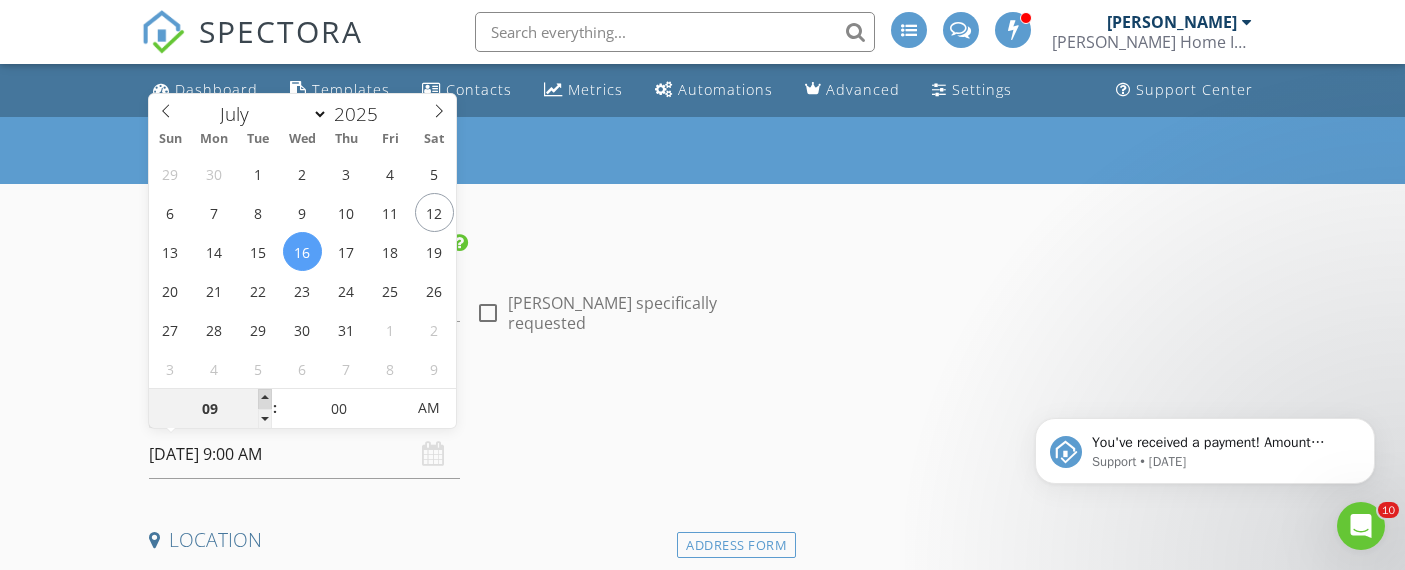 type on "10" 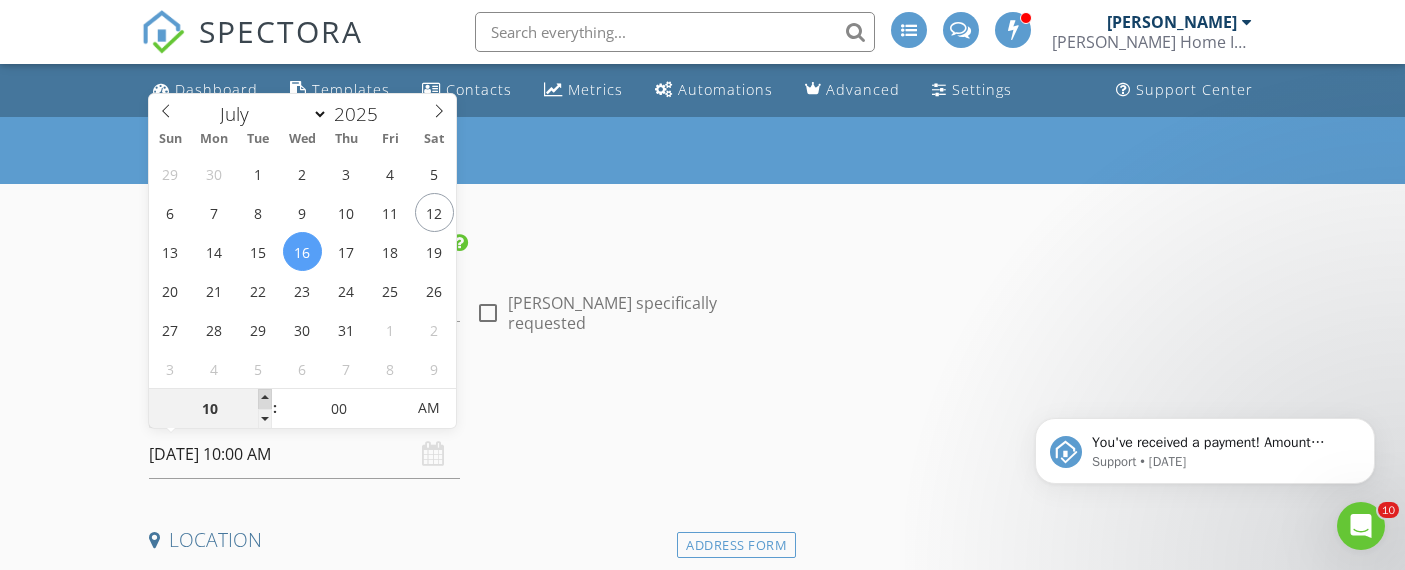 click at bounding box center (265, 399) 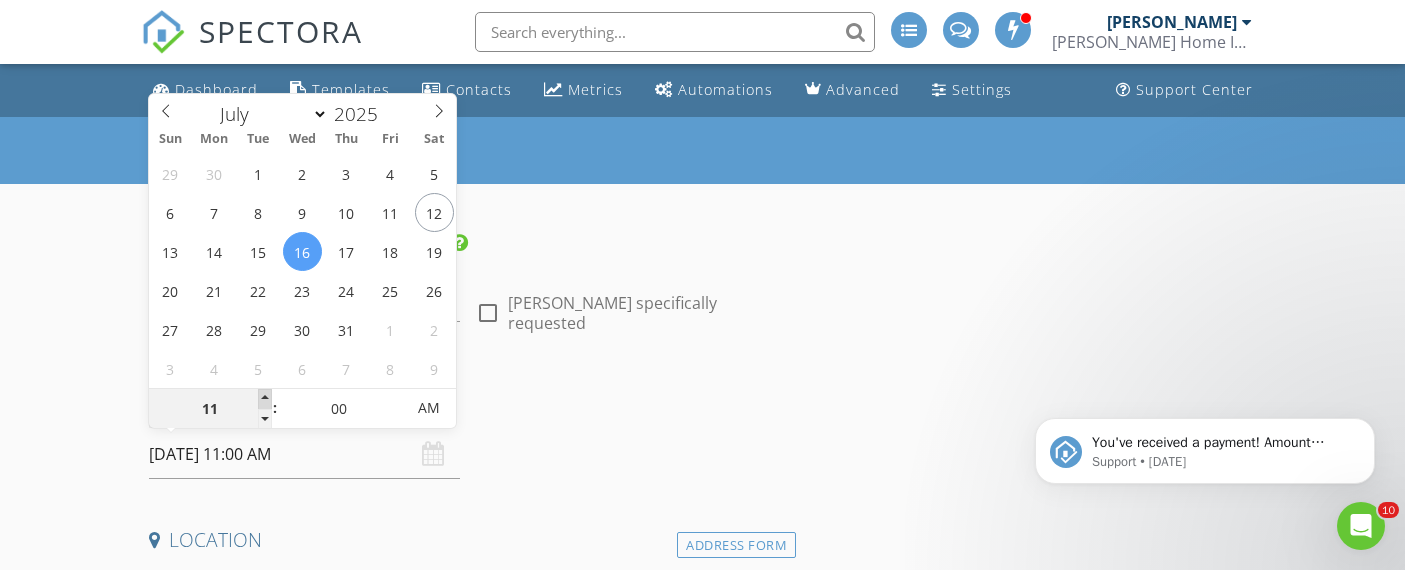 click at bounding box center (265, 399) 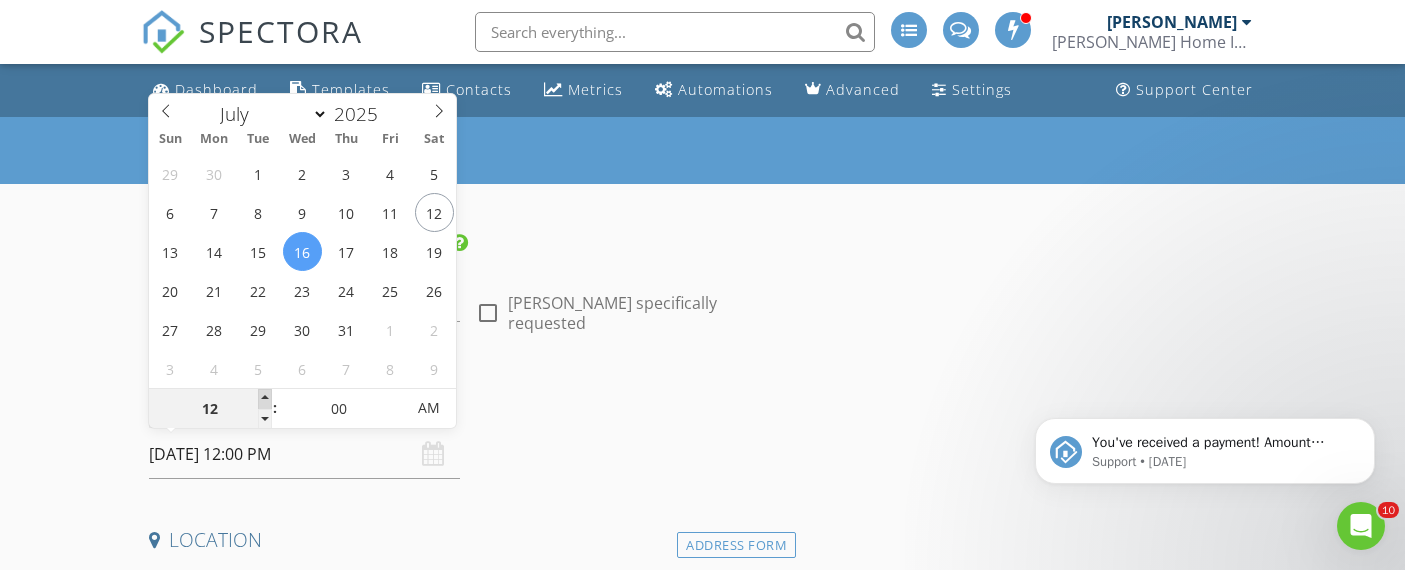 click at bounding box center [265, 399] 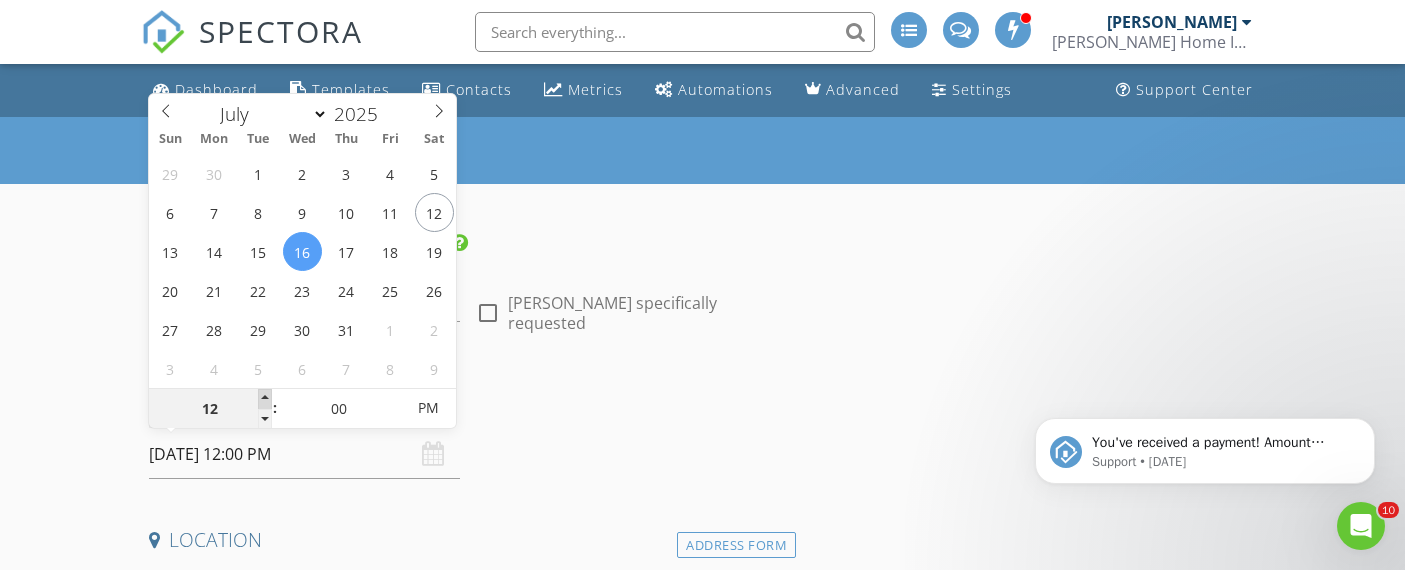 type on "01" 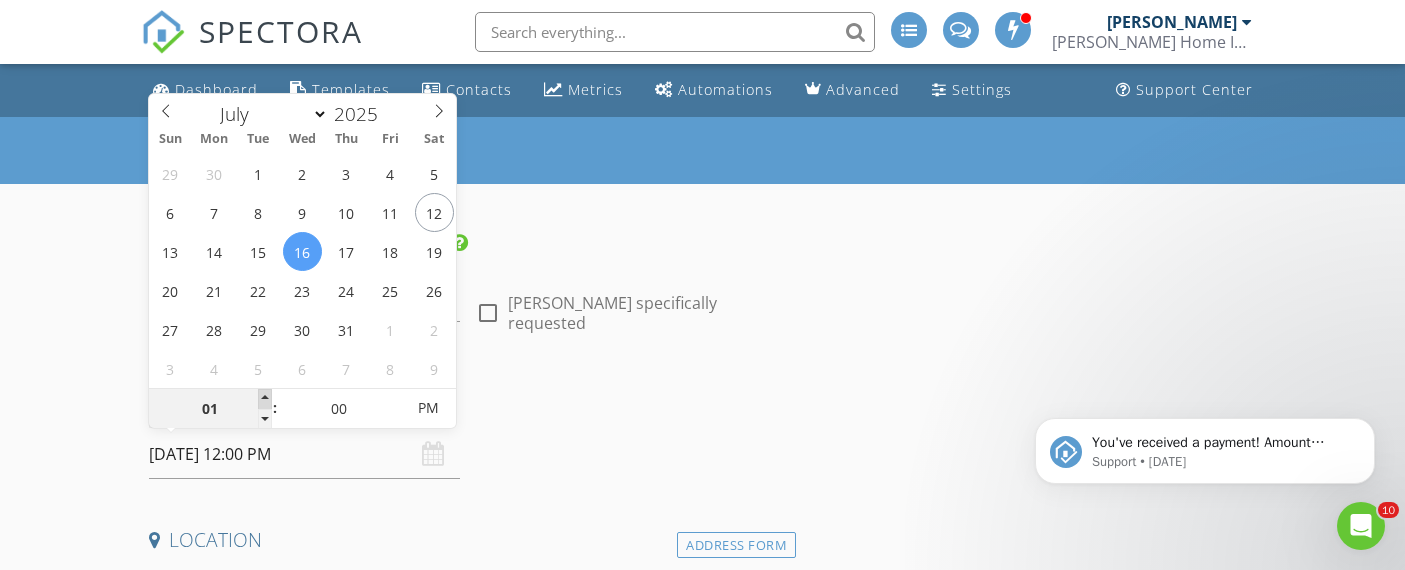 type on "07/16/2025 1:00 PM" 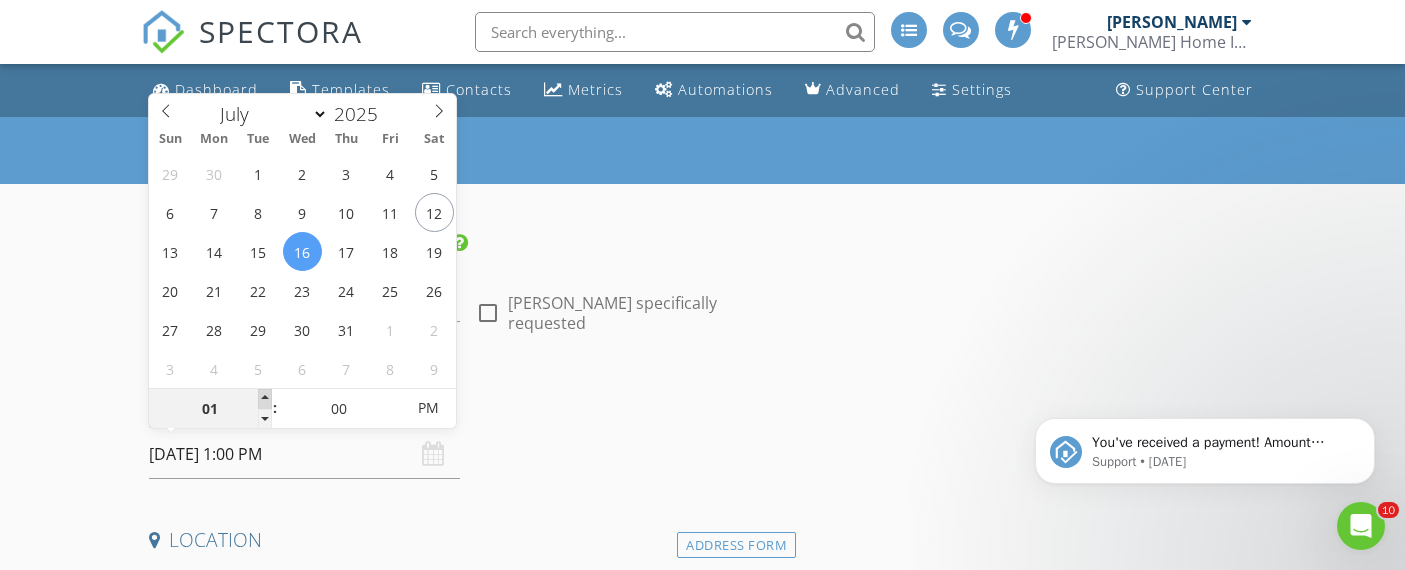 click at bounding box center [265, 399] 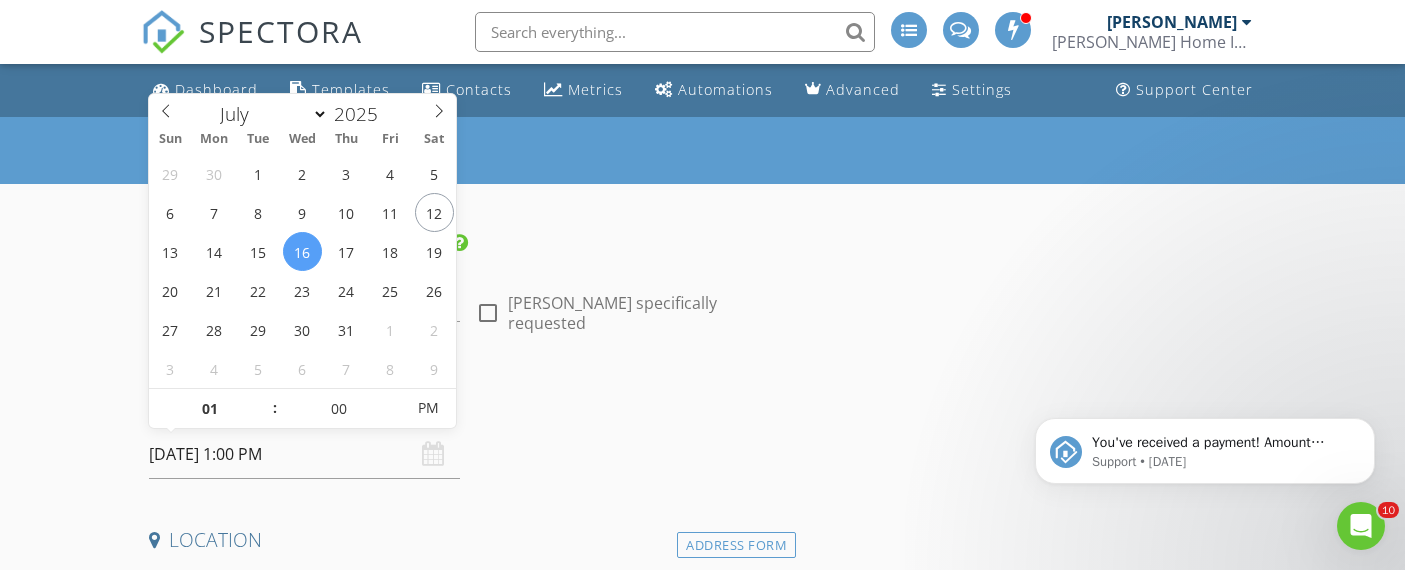 click on "INSPECTOR(S)
check_box   Colt Contreras   PRIMARY   Colt Contreras arrow_drop_down   check_box_outline_blank Colt Contreras specifically requested
Date/Time
07/16/2025 1:00 PM
Location
Address Form       Can't find your address?   Click here.
client
check_box Enable Client CC email for this inspection   Client Search     check_box_outline_blank Client is a Company/Organization     First Name   Last Name   Email   CC Email   Phone         Tags         Notes   Private Notes
ADD ADDITIONAL client
SERVICES
check_box_outline_blank   General Inspection   General Inspection check_box_outline_blank   Sewer Scope Inspection   Sewer Line Inspection from Building to Street check_box_outline_blank   Mold Test (Air Sample)   4 Air Sample Tests check_box_outline_blank   Radon Testing     WDI" at bounding box center [469, 1745] 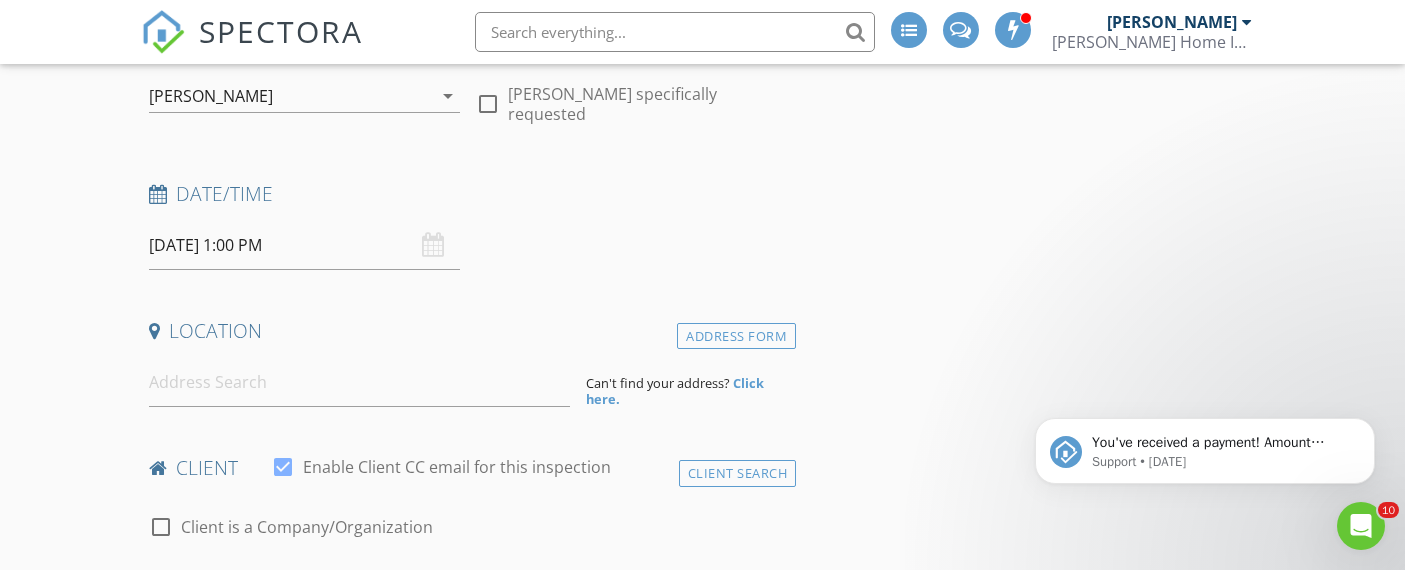 scroll, scrollTop: 211, scrollLeft: 0, axis: vertical 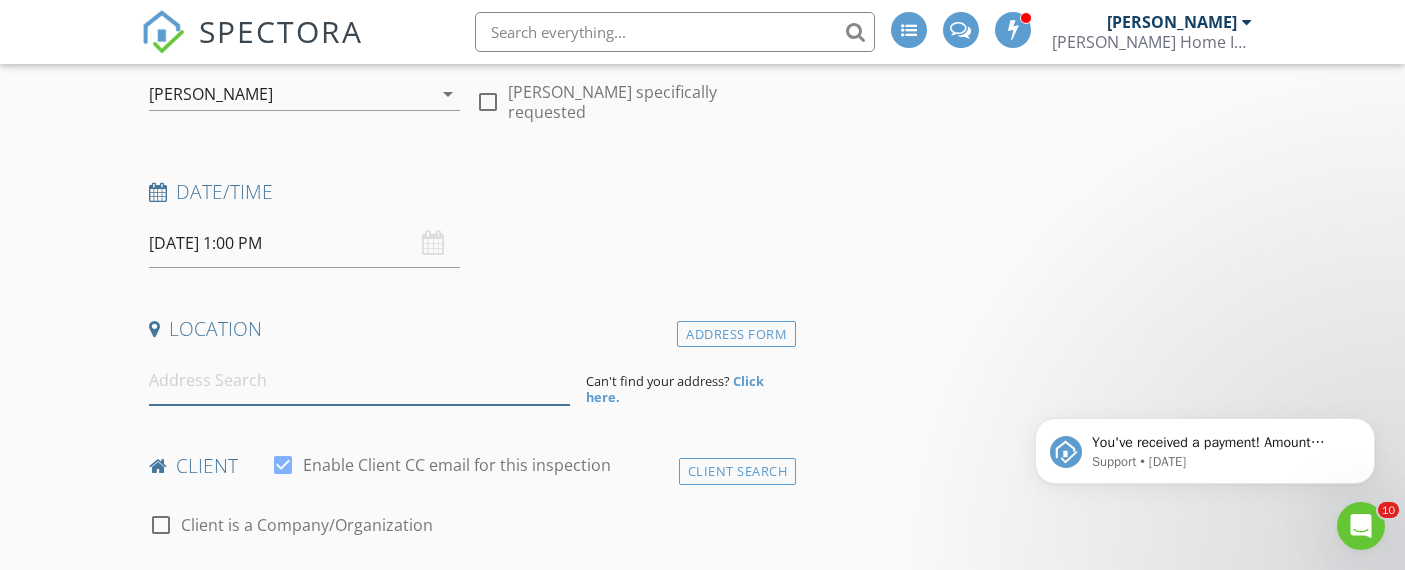 click at bounding box center [359, 380] 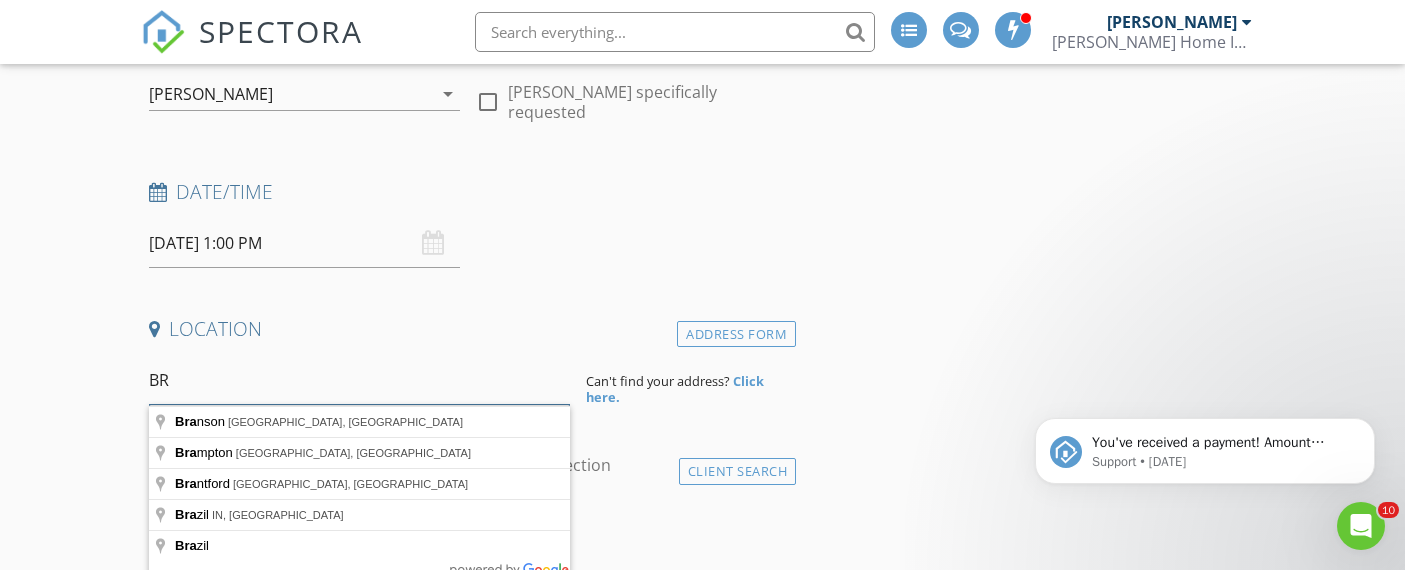 type on "B" 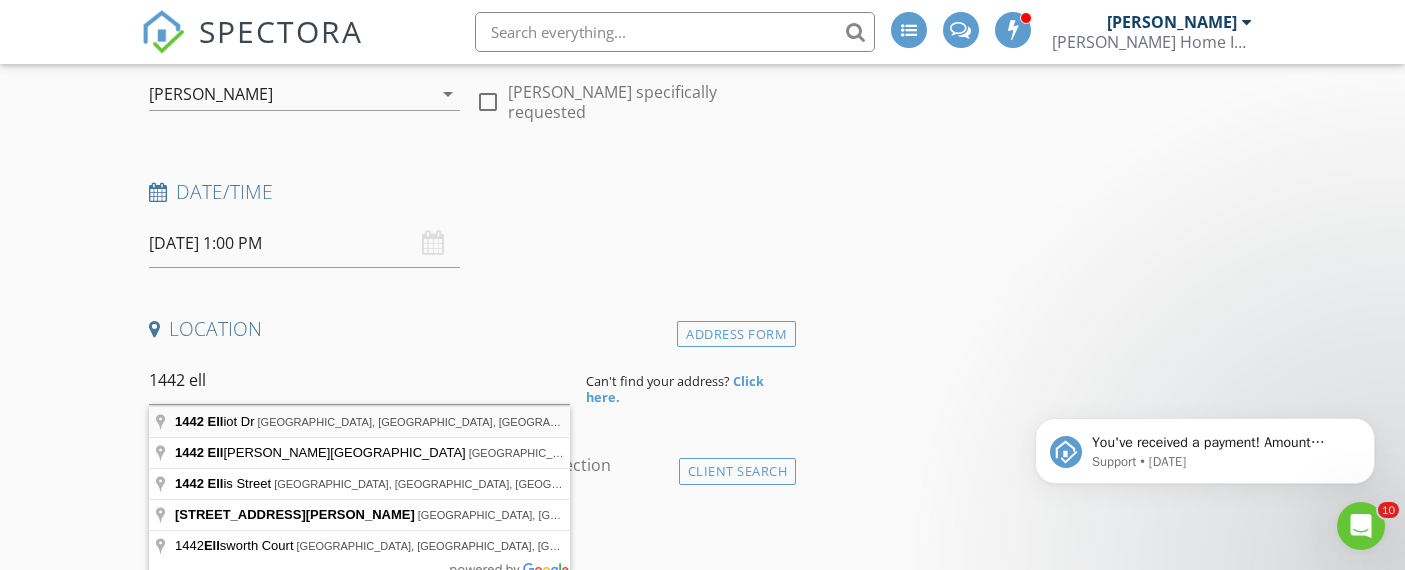 type on "1442 Elliot Dr, Munster, IN, USA" 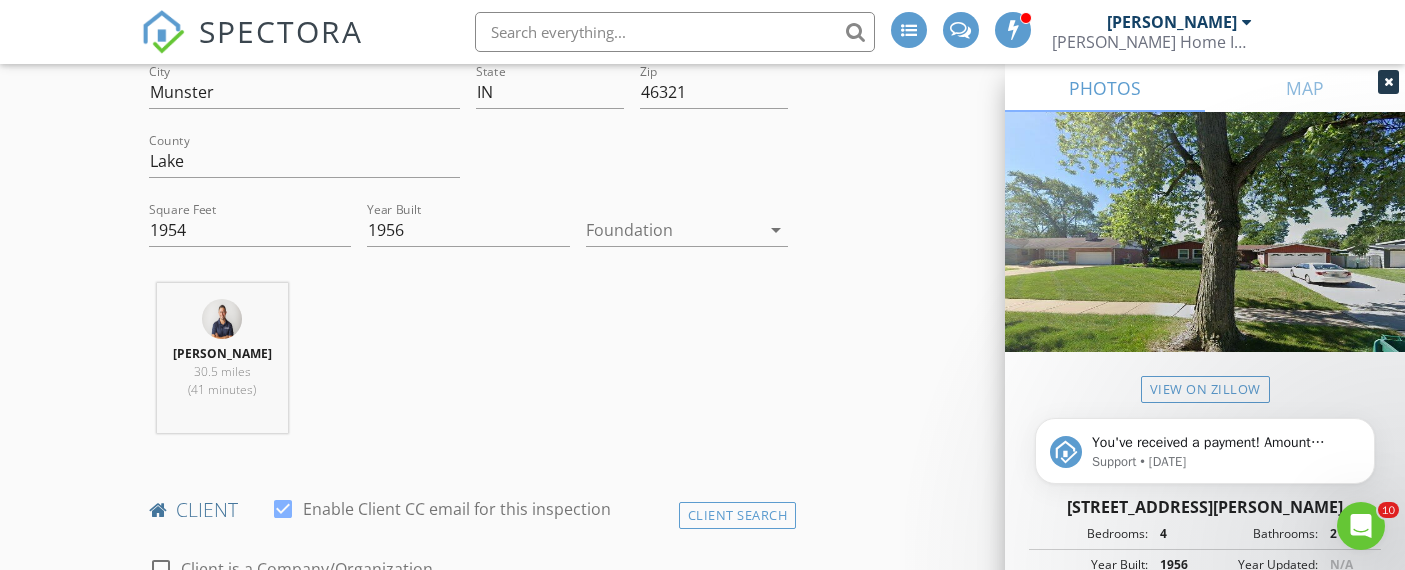 scroll, scrollTop: 573, scrollLeft: 0, axis: vertical 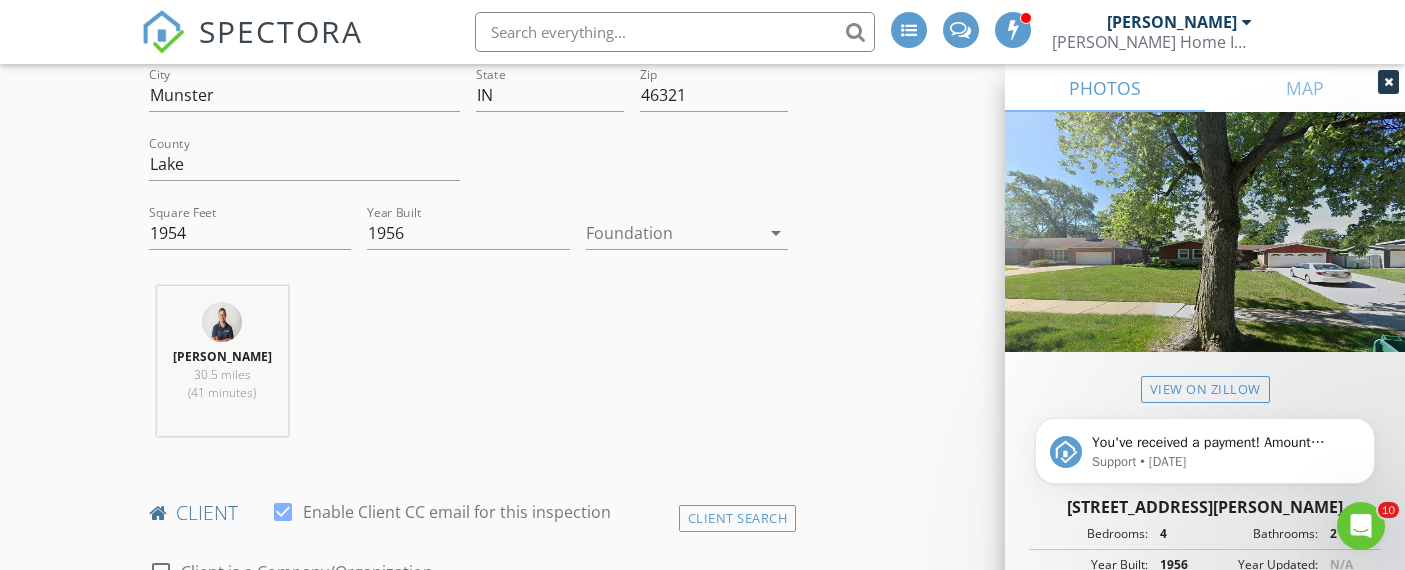 click on "You've received a payment!  Amount  $455.00  Fee  $0.00  Net  $455.00  Transaction #    Inspection  8132 Wicker Park Dr, Highland, IN 46322 Support • 1d ago" at bounding box center (1205, 359) 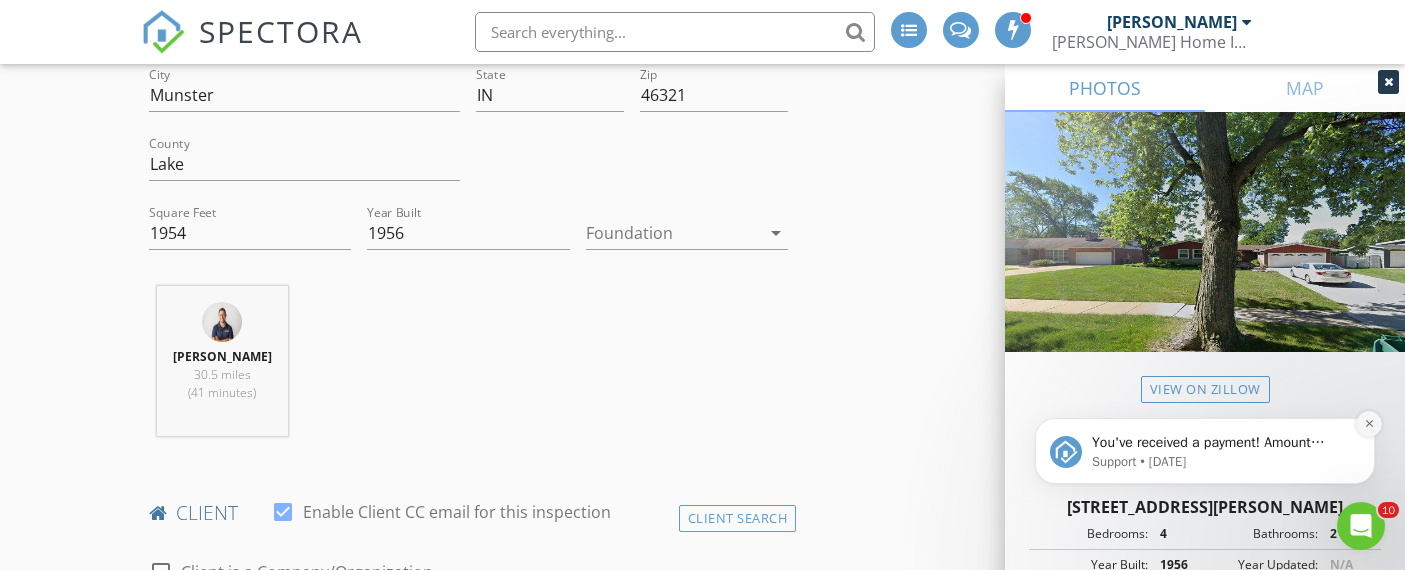 click 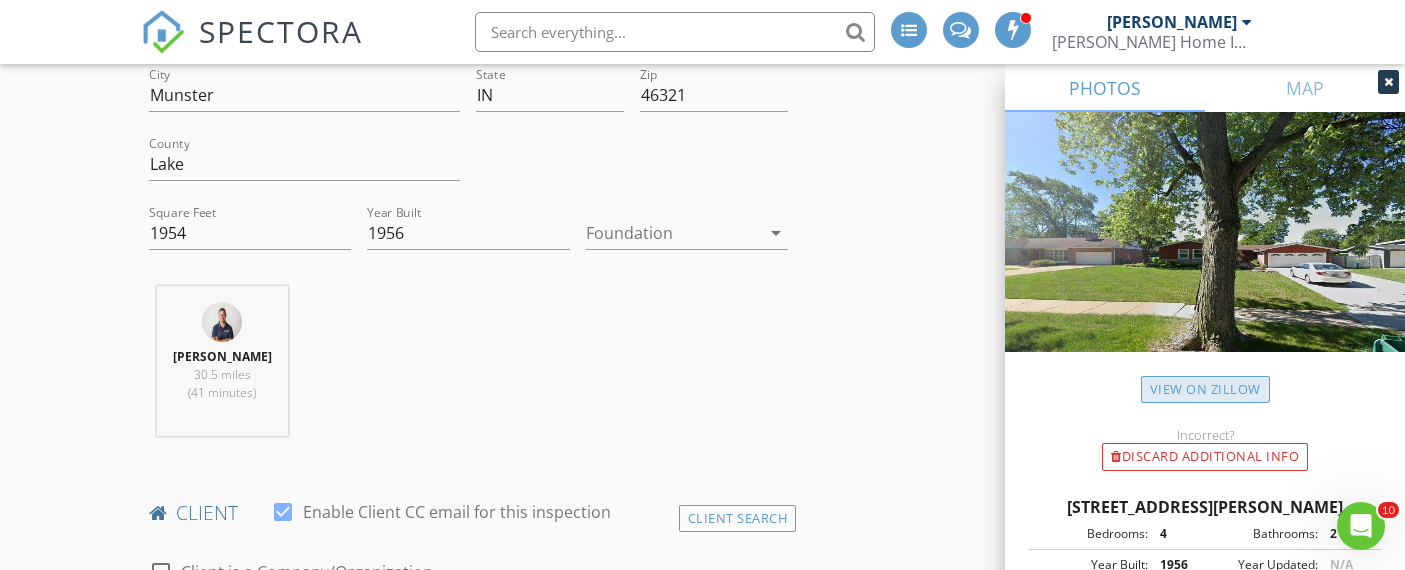 click on "View on Zillow" at bounding box center [1205, 389] 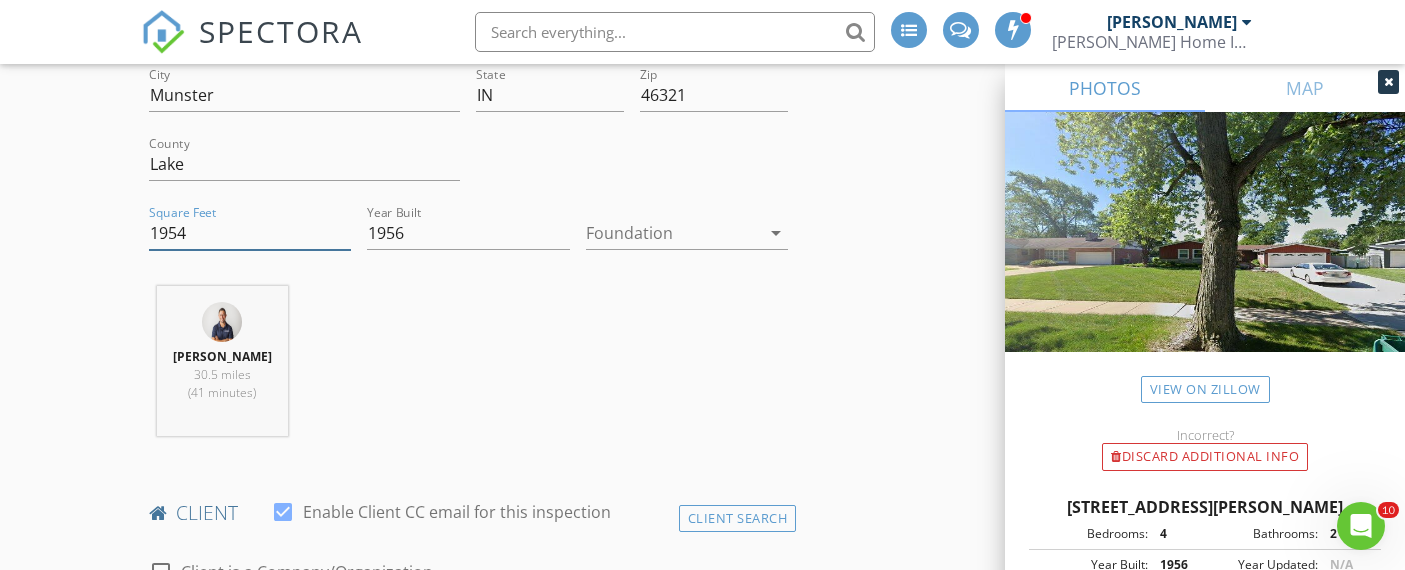drag, startPoint x: 190, startPoint y: 235, endPoint x: 83, endPoint y: 221, distance: 107.912 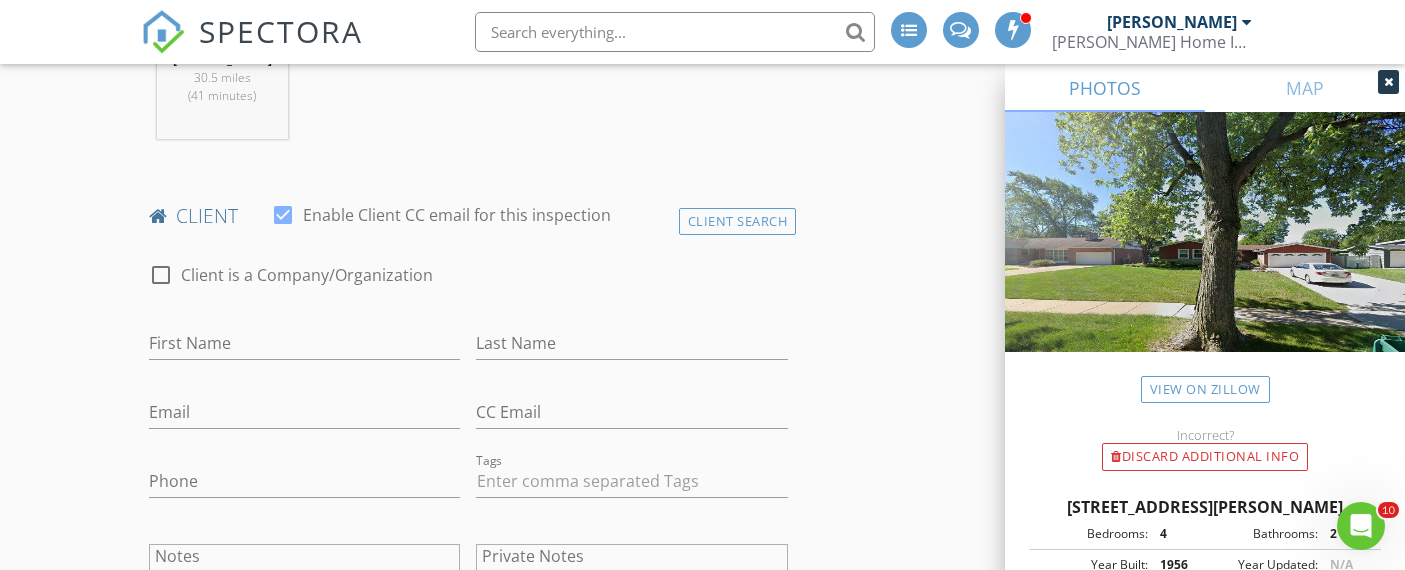 scroll, scrollTop: 894, scrollLeft: 0, axis: vertical 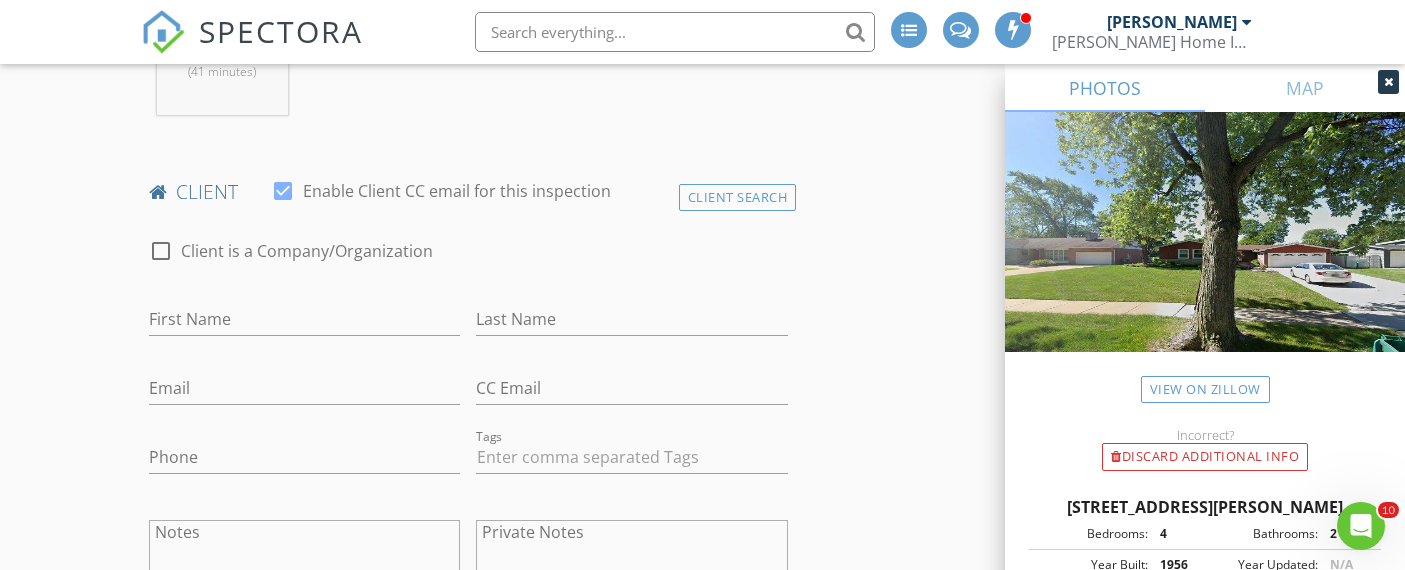type on "3524" 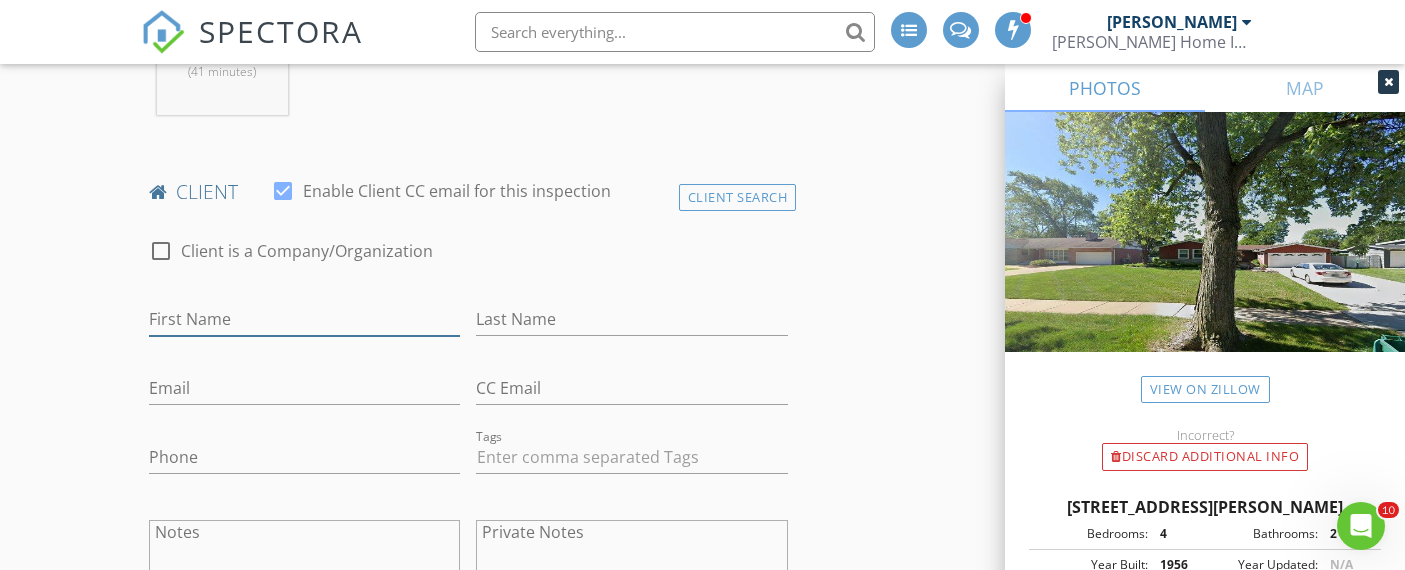 click on "First Name" at bounding box center (305, 319) 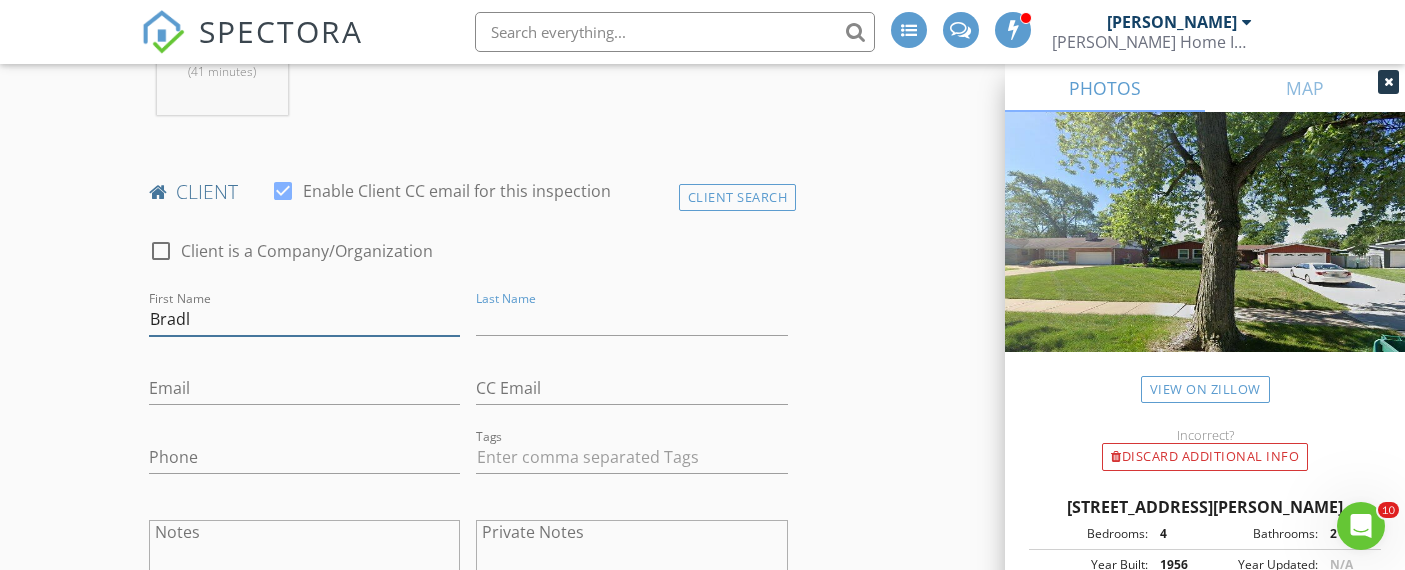 click on "Bradl" at bounding box center (305, 319) 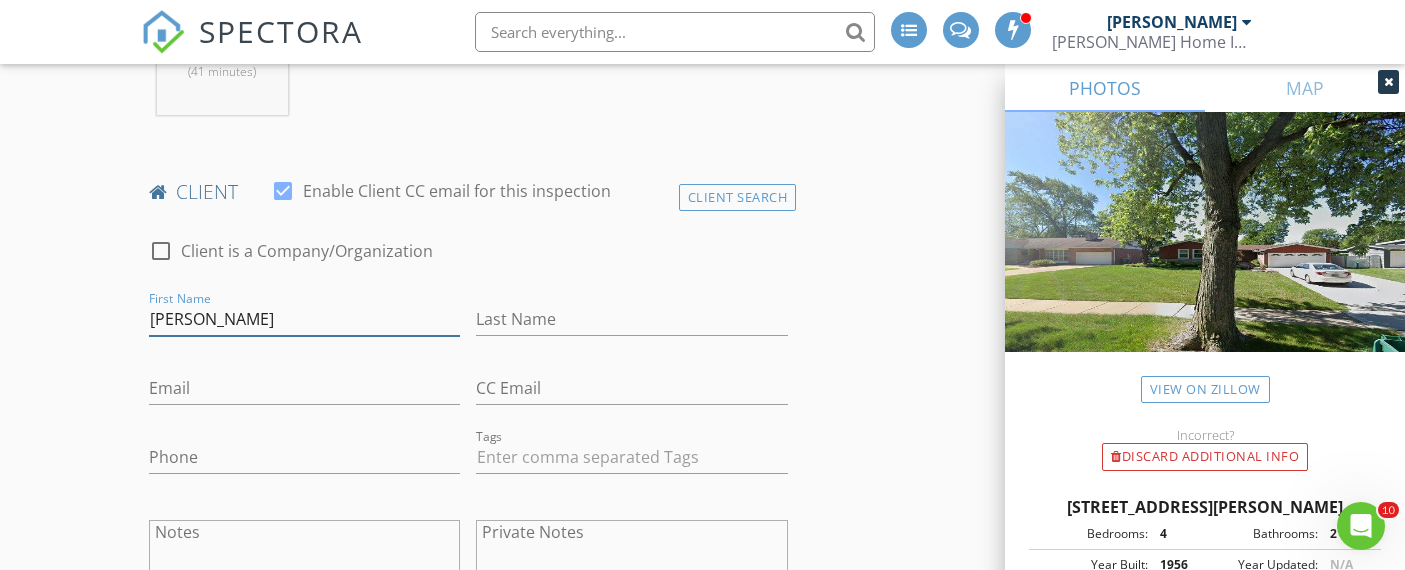 type on "Bradley" 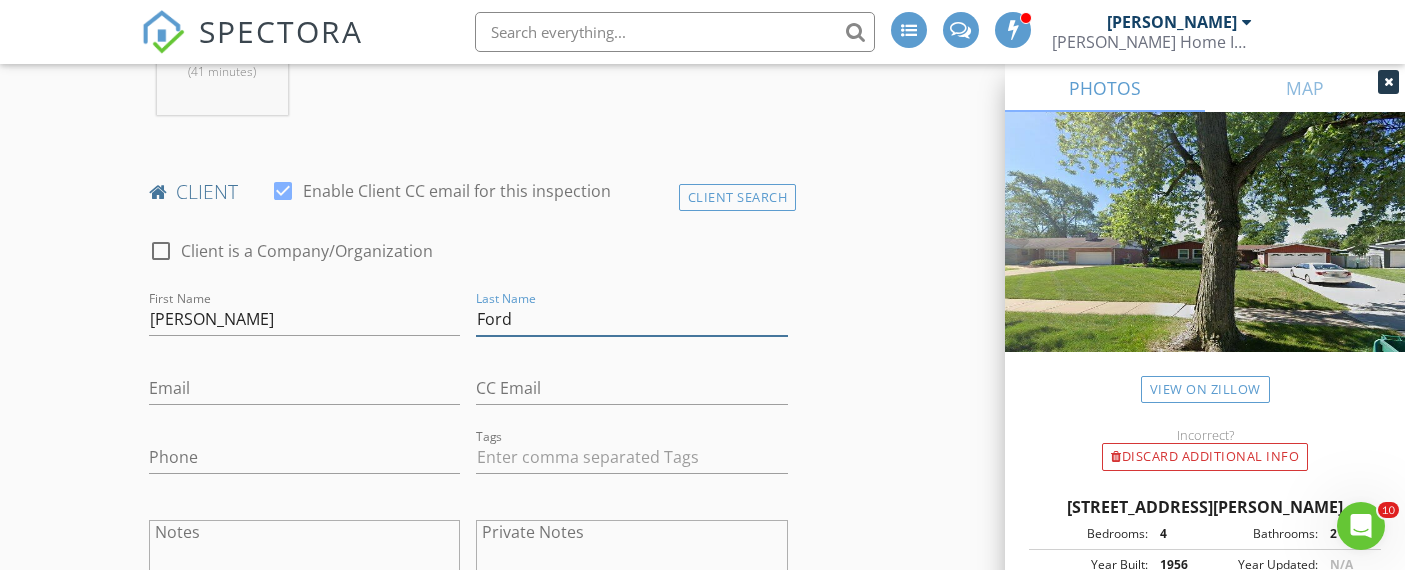 type on "Ford" 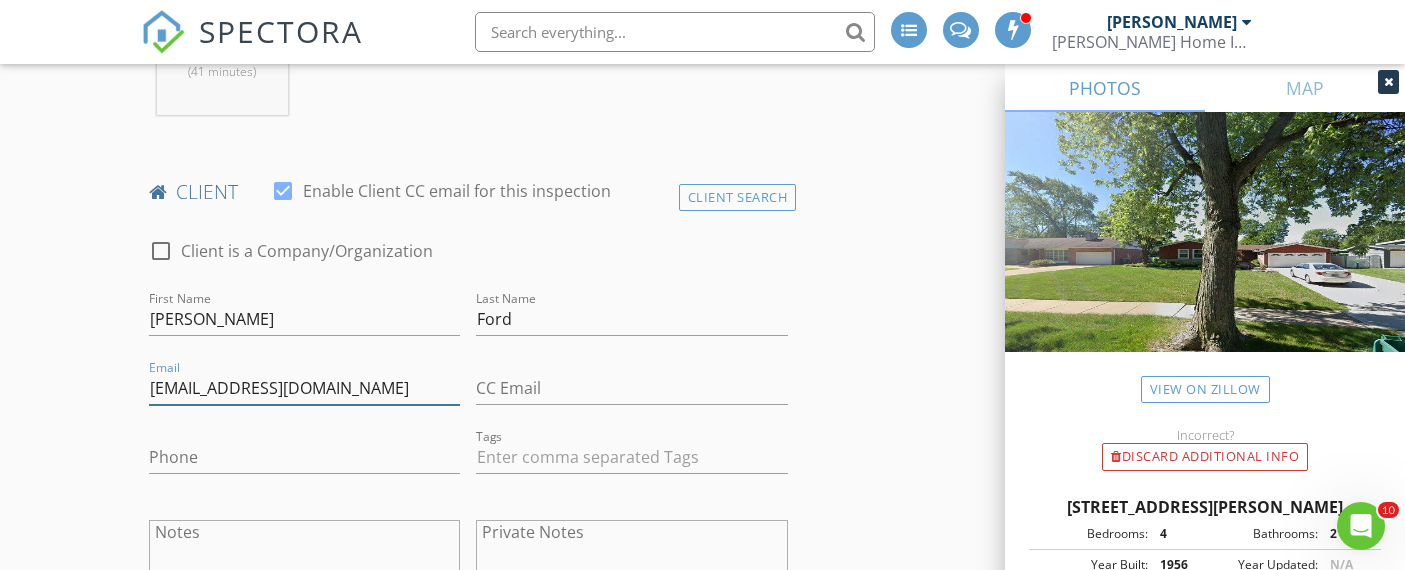type on "blacbrad210@gmail.com" 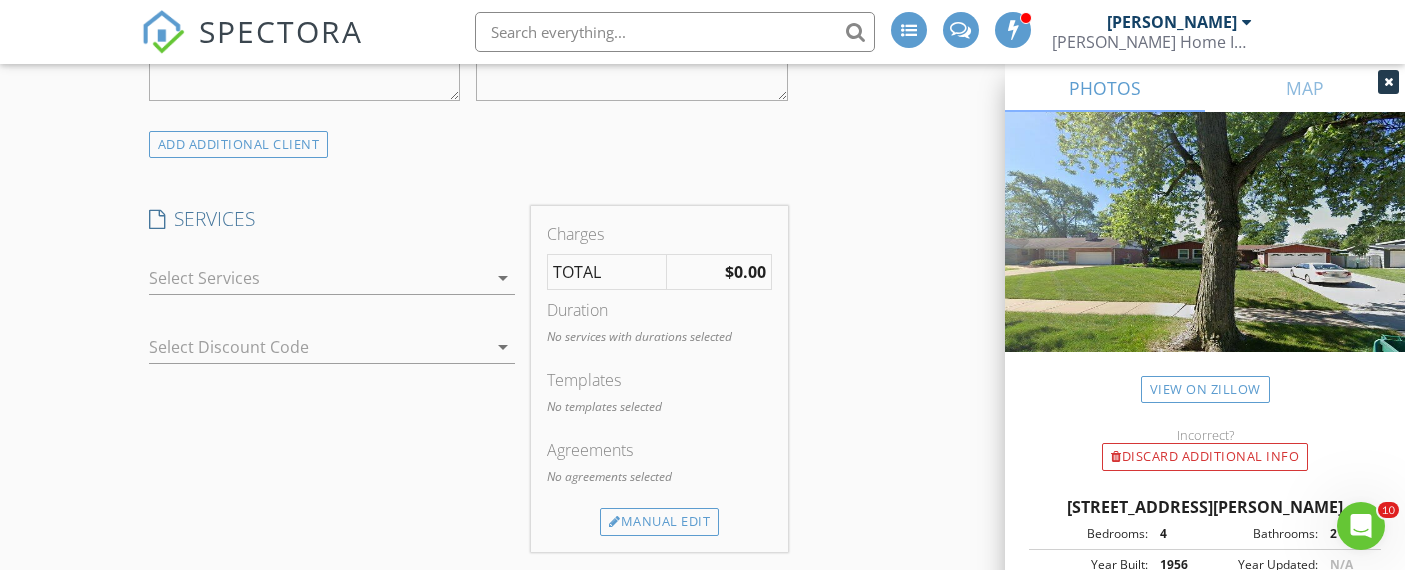 scroll, scrollTop: 1419, scrollLeft: 0, axis: vertical 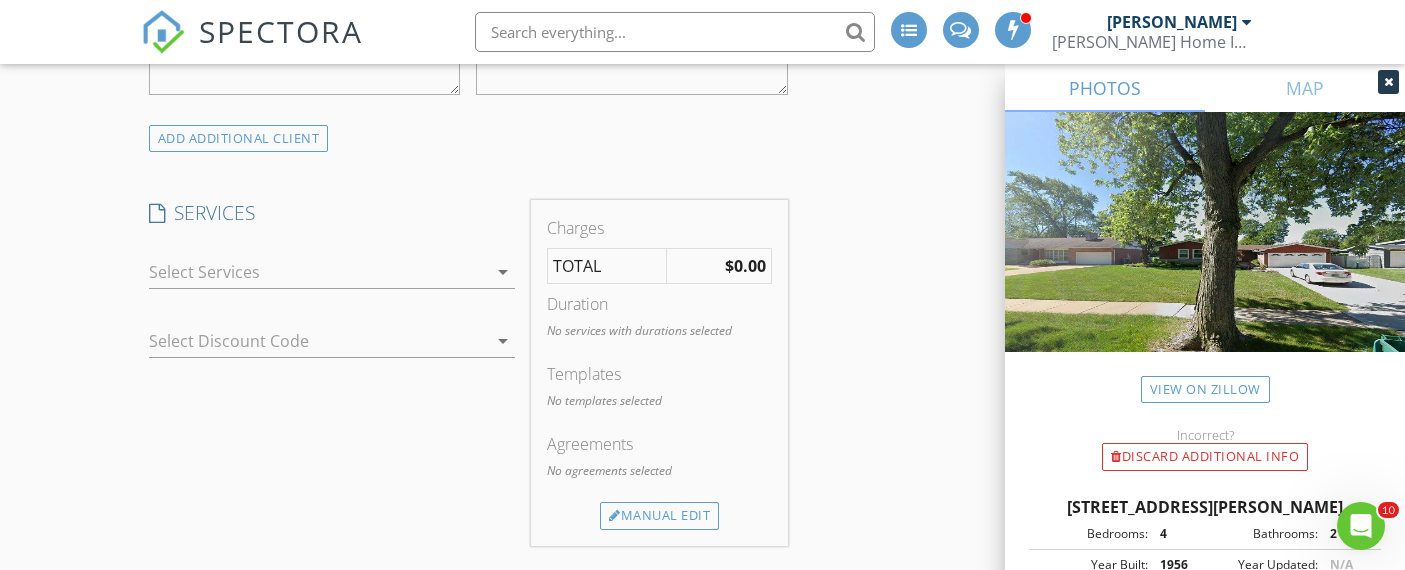 type on "773-387-9161" 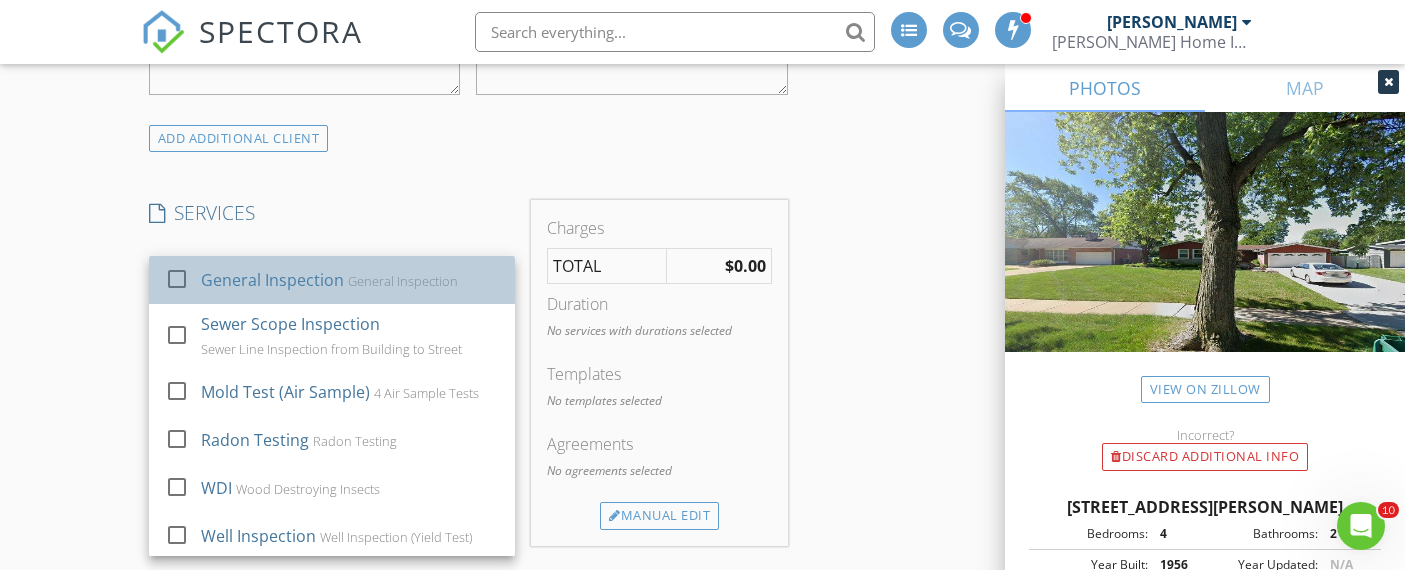 click on "General Inspection   General Inspection" at bounding box center (349, 280) 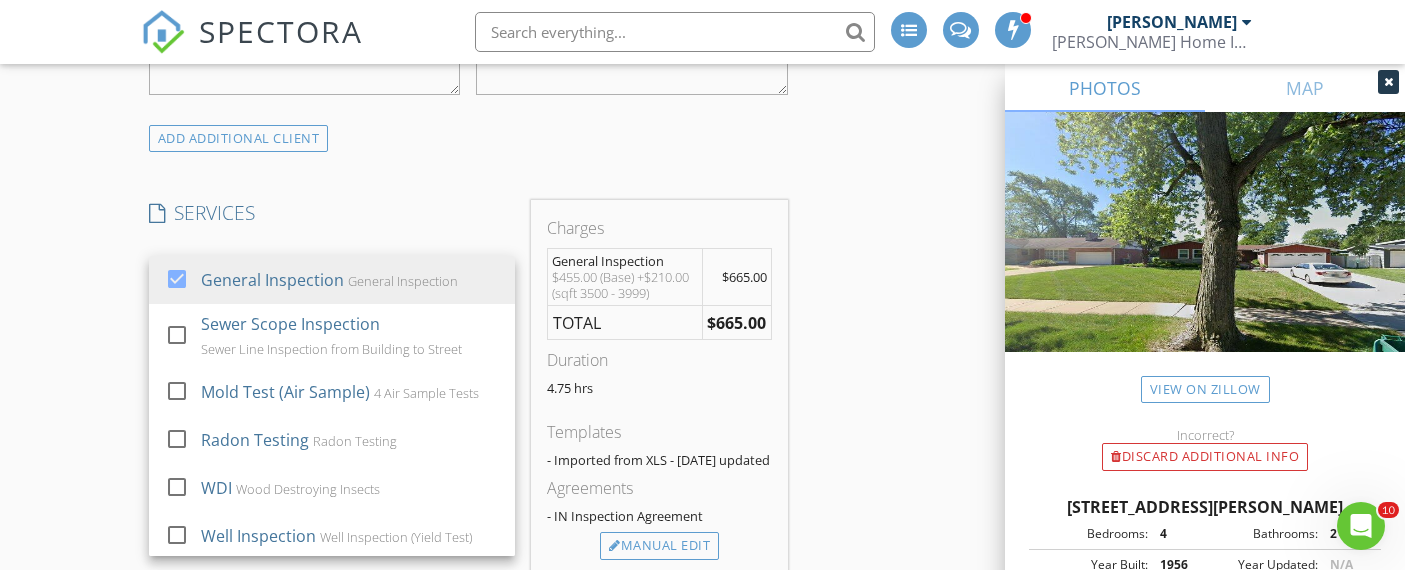 click on "INSPECTOR(S)
check_box   Colt Contreras   PRIMARY   Colt Contreras arrow_drop_down   check_box_outline_blank Colt Contreras specifically requested
Date/Time
07/16/2025 1:00 PM
Location
Address Search       Address 1442 Elliot Dr   Unit   City Munster   State IN   Zip 46321   County Lake     Square Feet 3524   Year Built 1956   Foundation arrow_drop_down     Colt Contreras     30.5 miles     (41 minutes)
client
check_box Enable Client CC email for this inspection   Client Search     check_box_outline_blank Client is a Company/Organization     First Name Bradley   Last Name Ford   Email blacbrad210@gmail.com   CC Email   Phone 773-387-9161         Tags         Notes   Private Notes
ADD ADDITIONAL client
SERVICES
check_box   General Inspection   General Inspection" at bounding box center (703, 604) 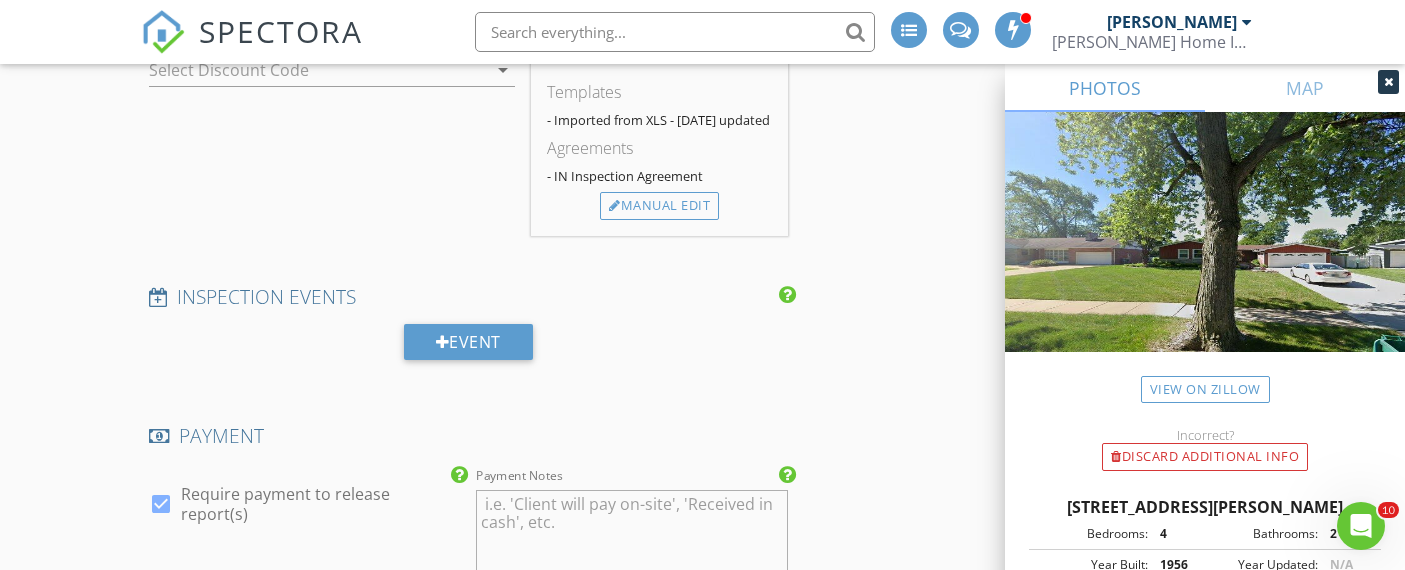 scroll, scrollTop: 2037, scrollLeft: 0, axis: vertical 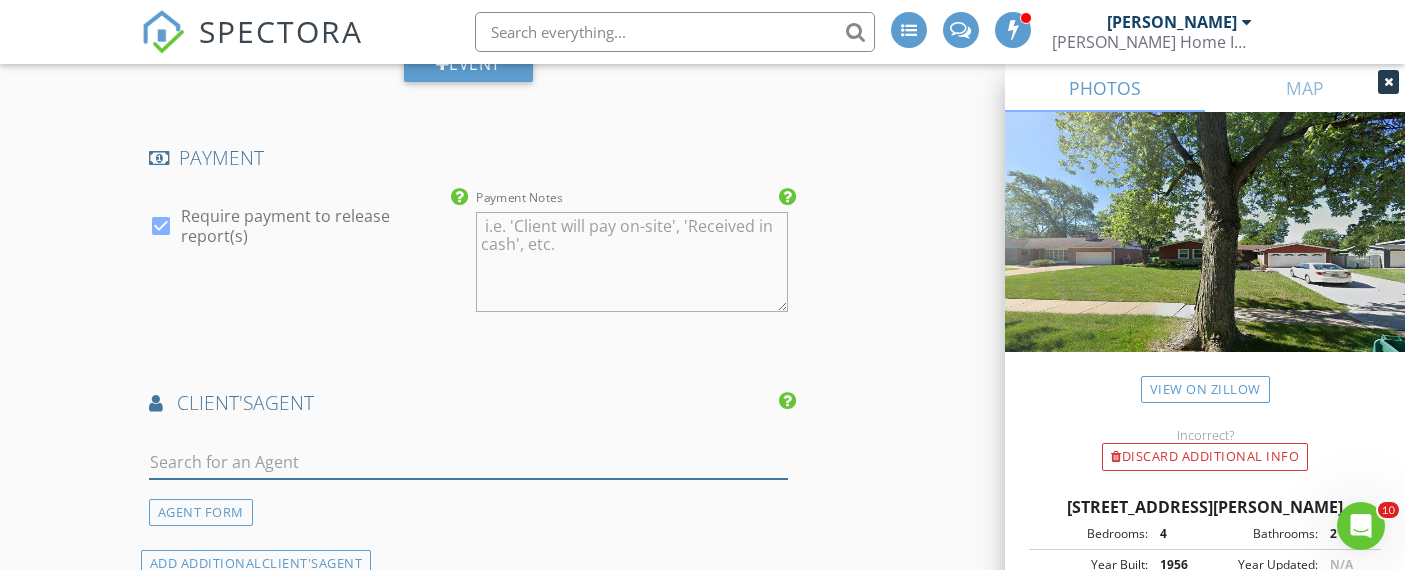 click at bounding box center (469, 462) 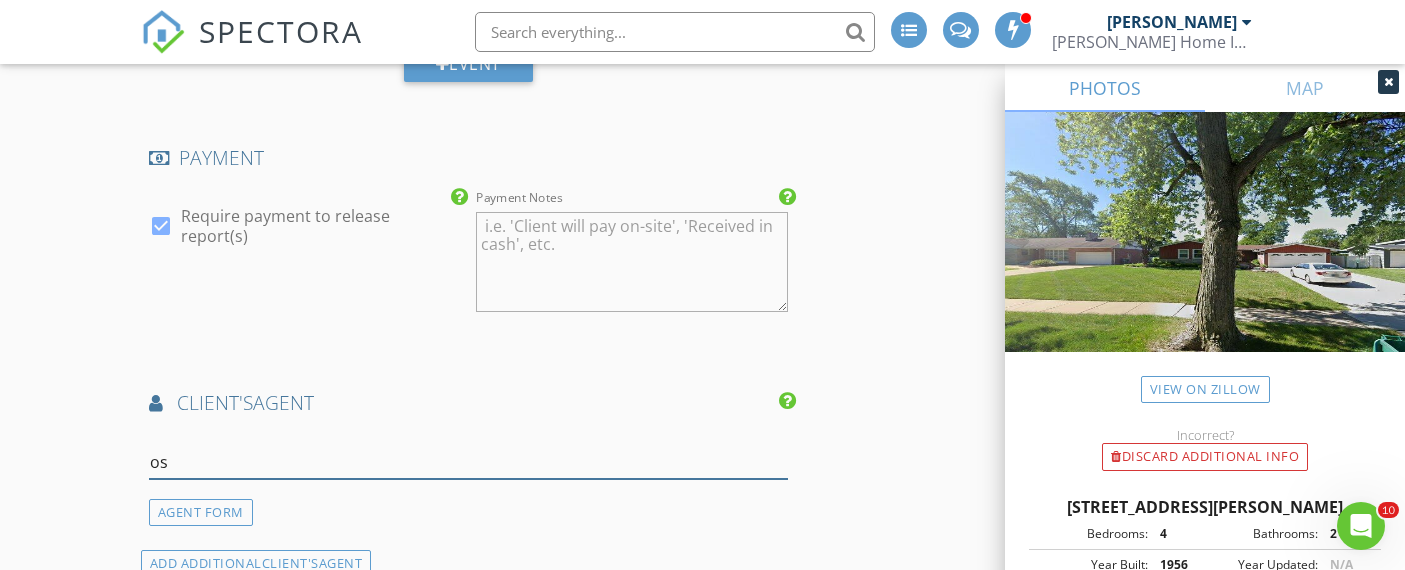 type on "o" 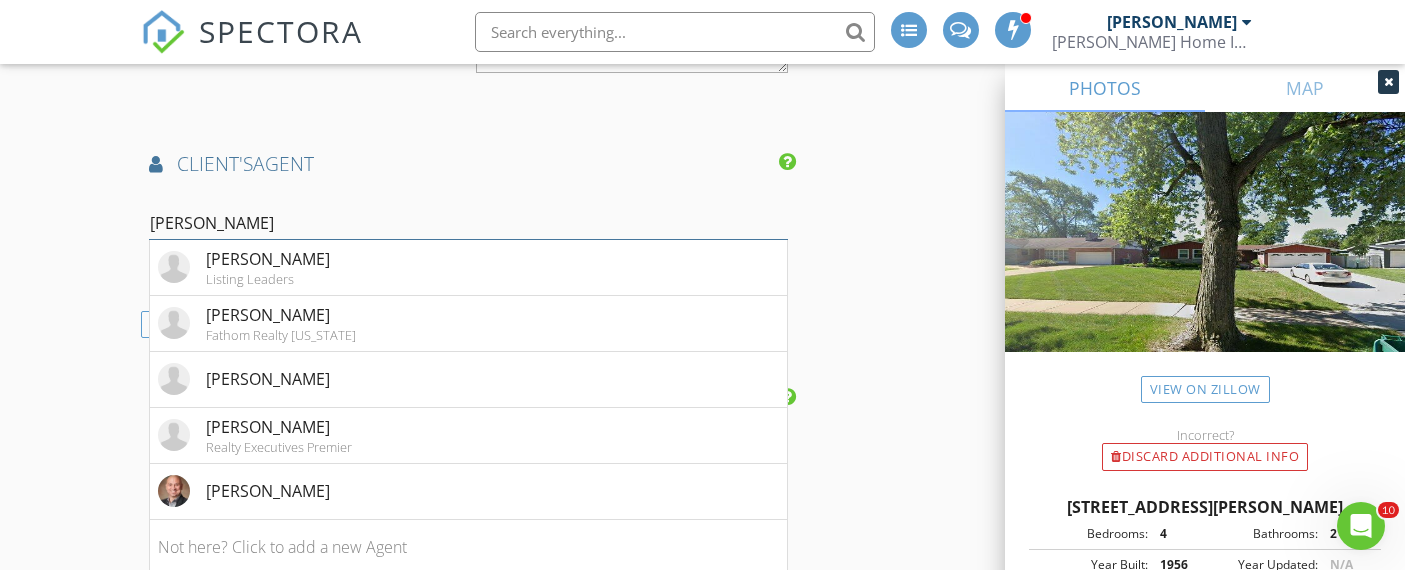 scroll, scrollTop: 2284, scrollLeft: 0, axis: vertical 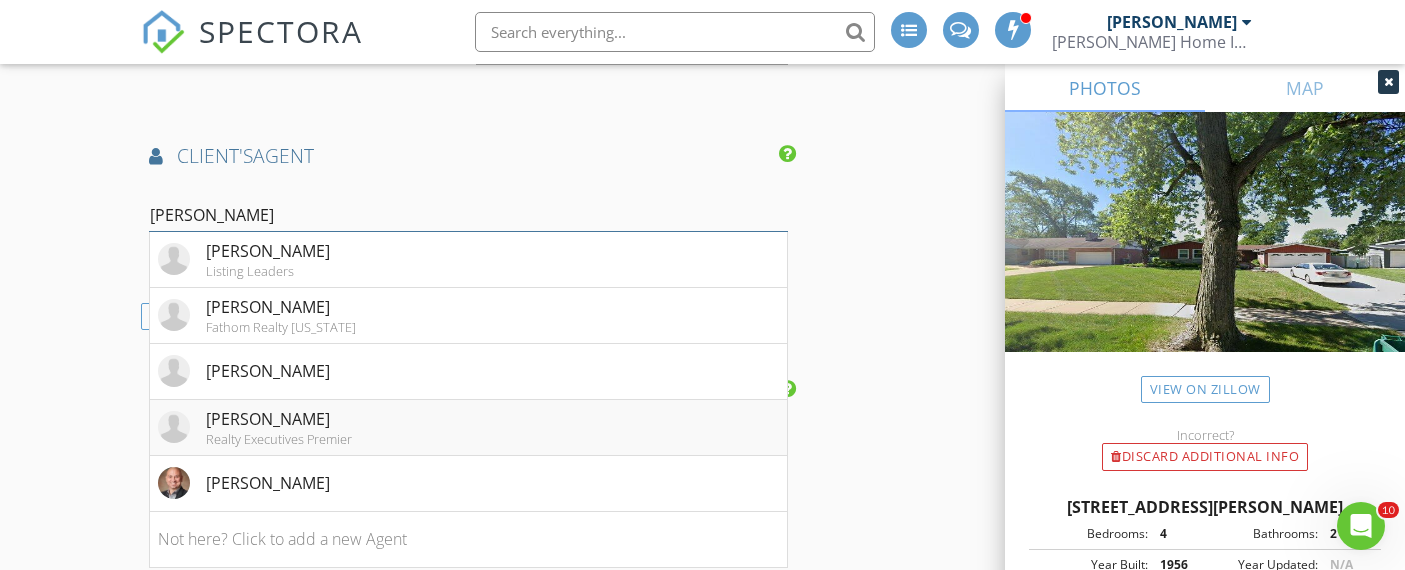 type on "jose" 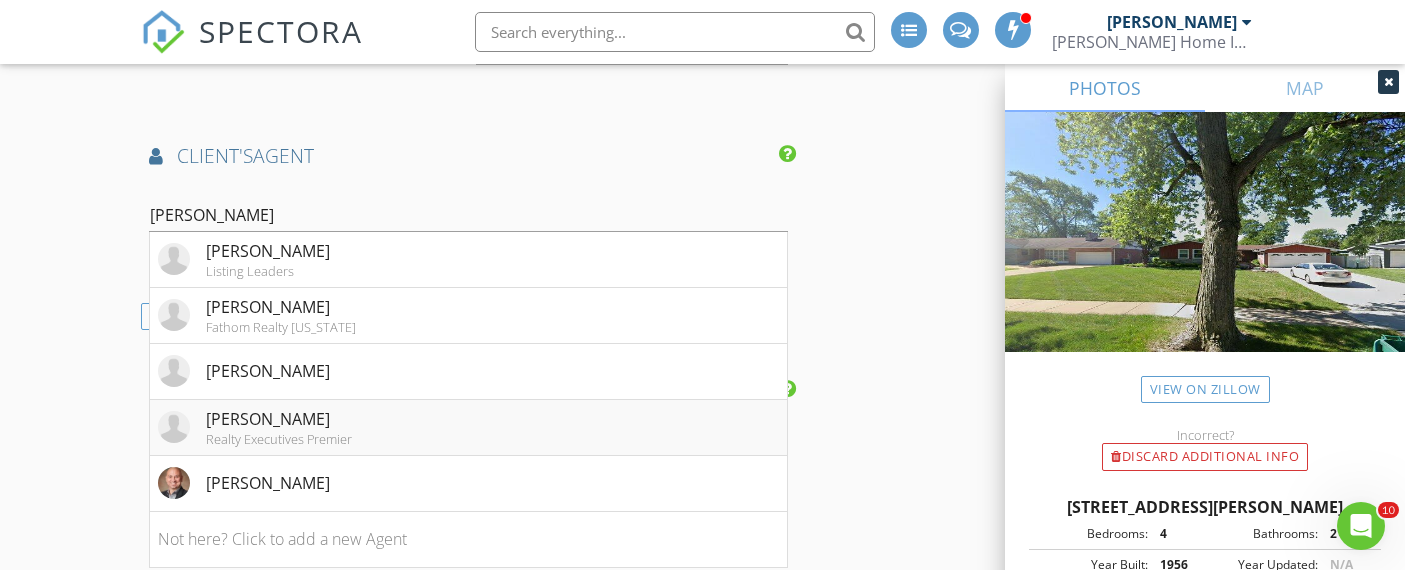 click on "Realty Executives Premier" at bounding box center [279, 439] 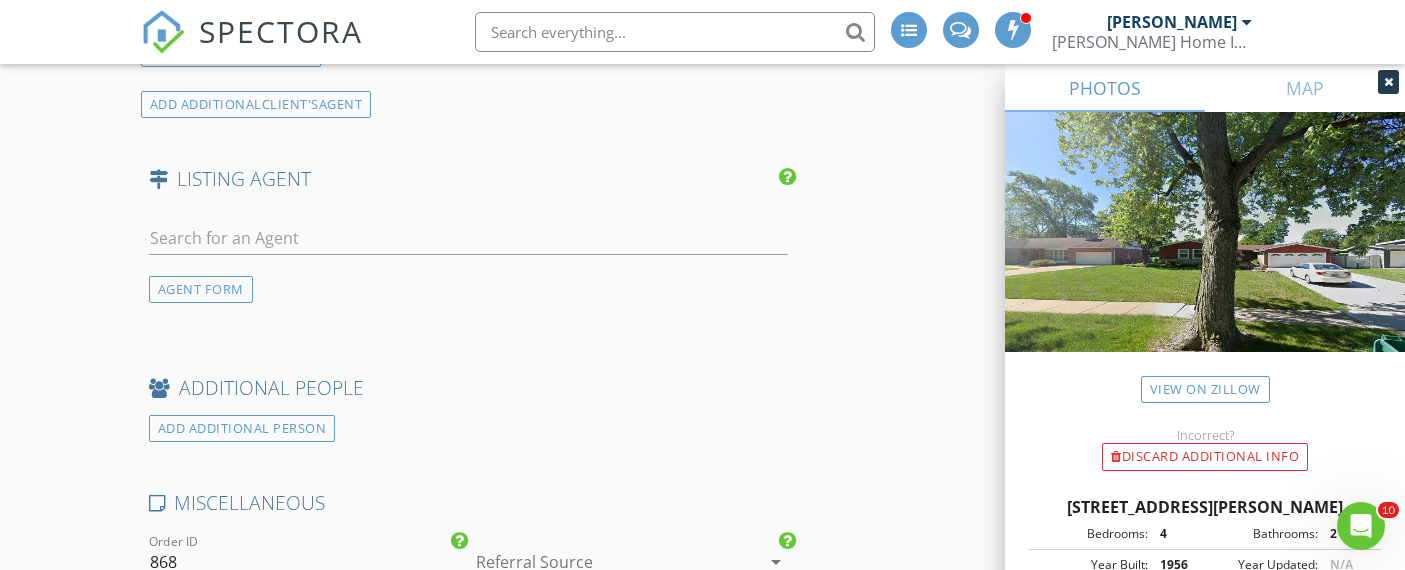 scroll, scrollTop: 2886, scrollLeft: 0, axis: vertical 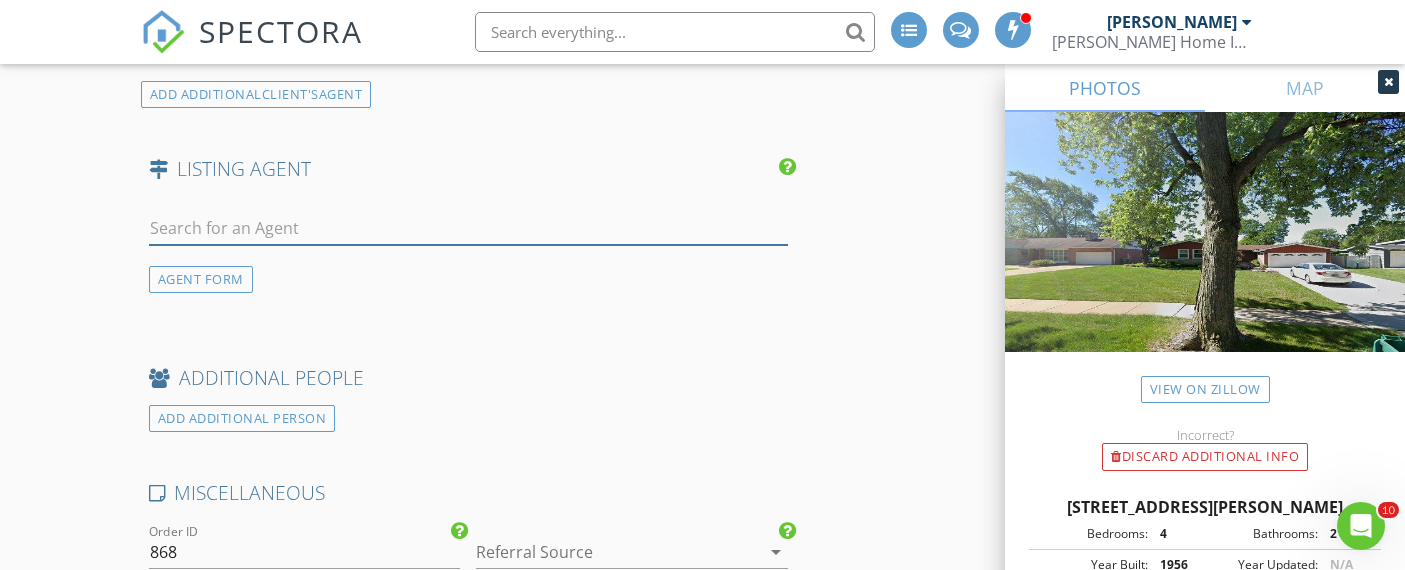 click at bounding box center [469, 228] 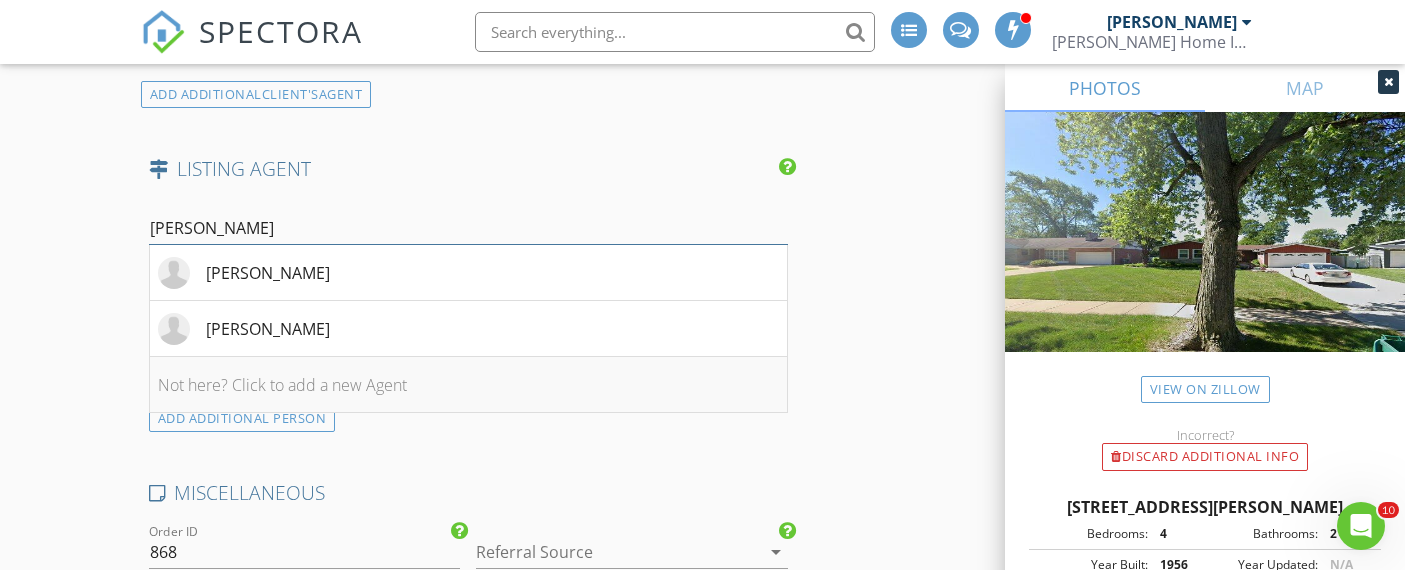 type on "danielle" 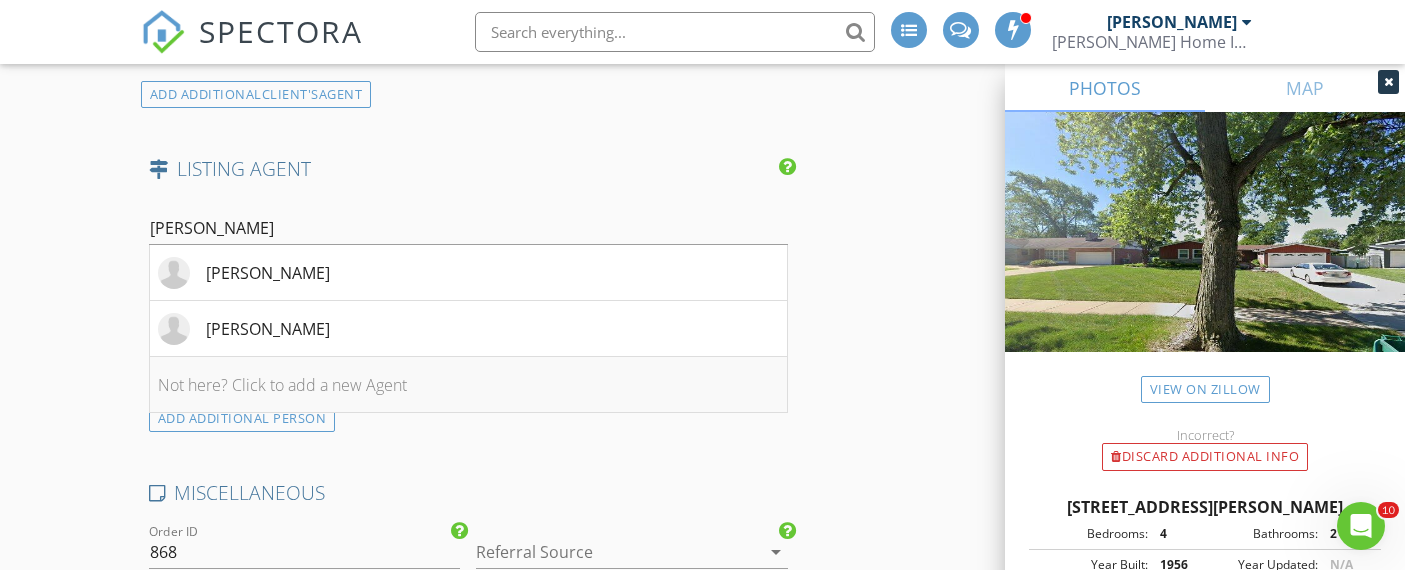 click on "Not here? Click to add a new Agent" at bounding box center (469, 385) 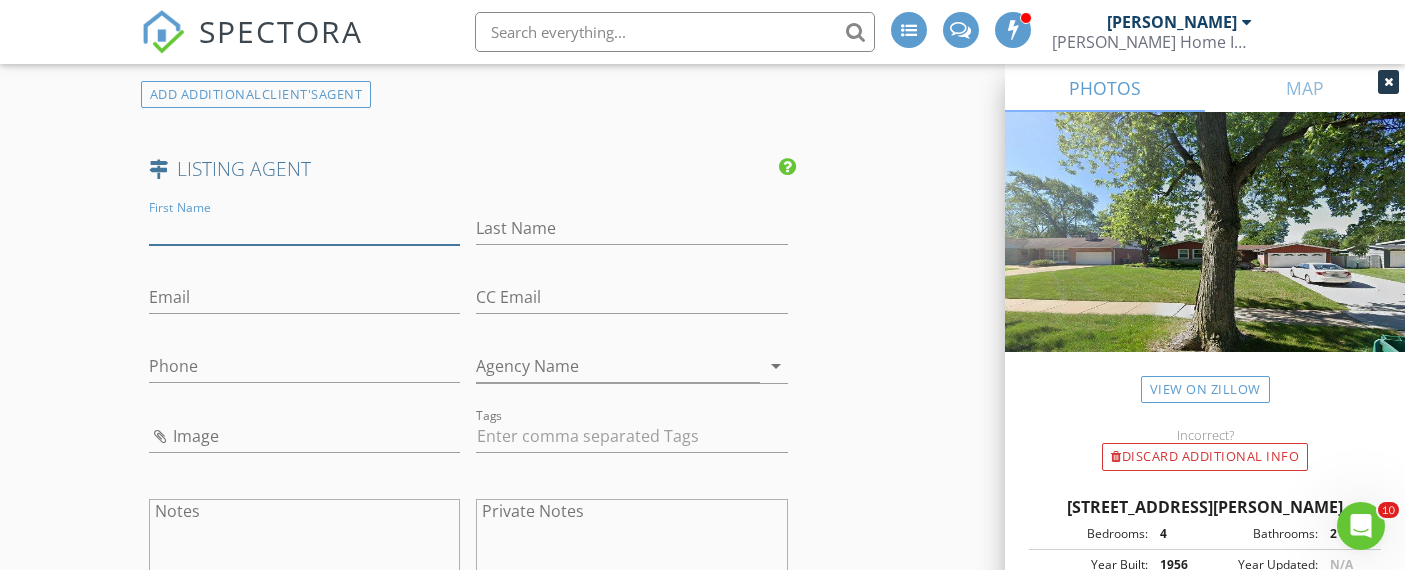 click on "First Name" at bounding box center (305, 228) 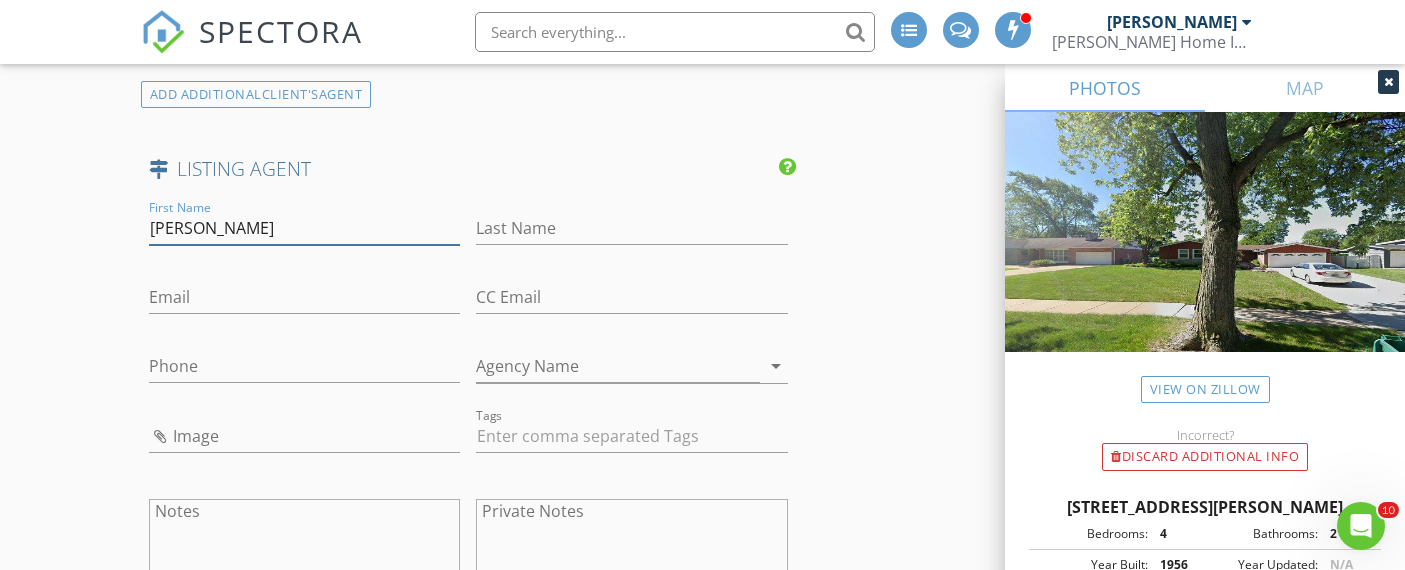 type on "Danielle" 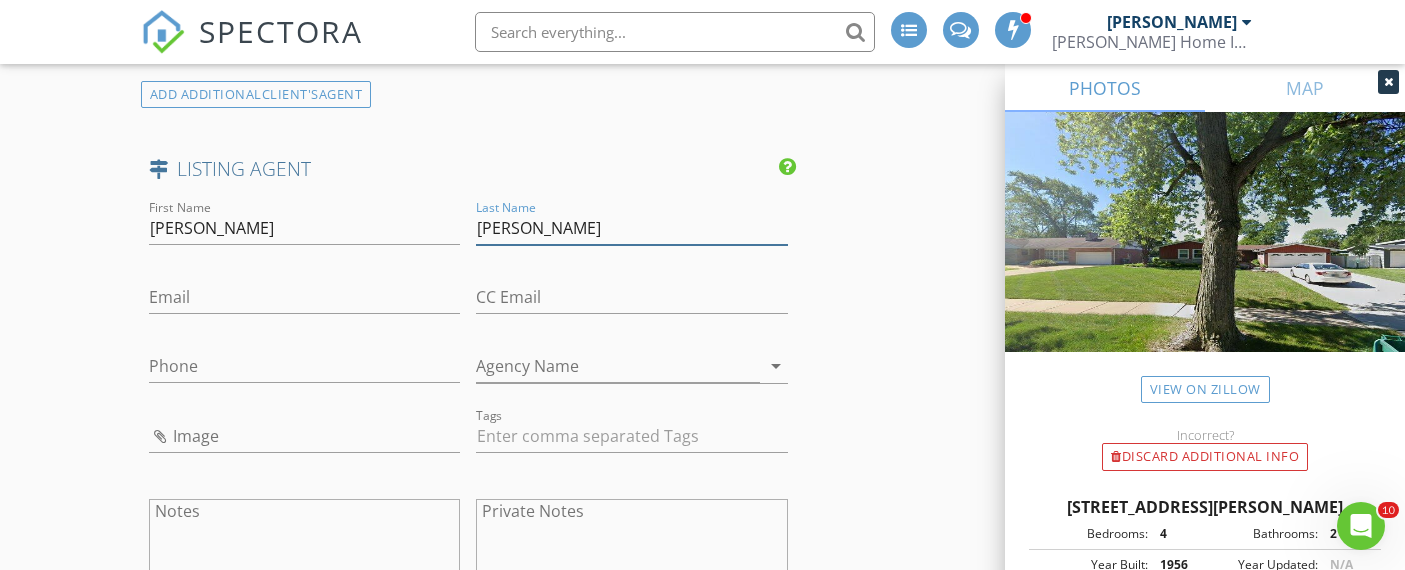 type on "Schultz" 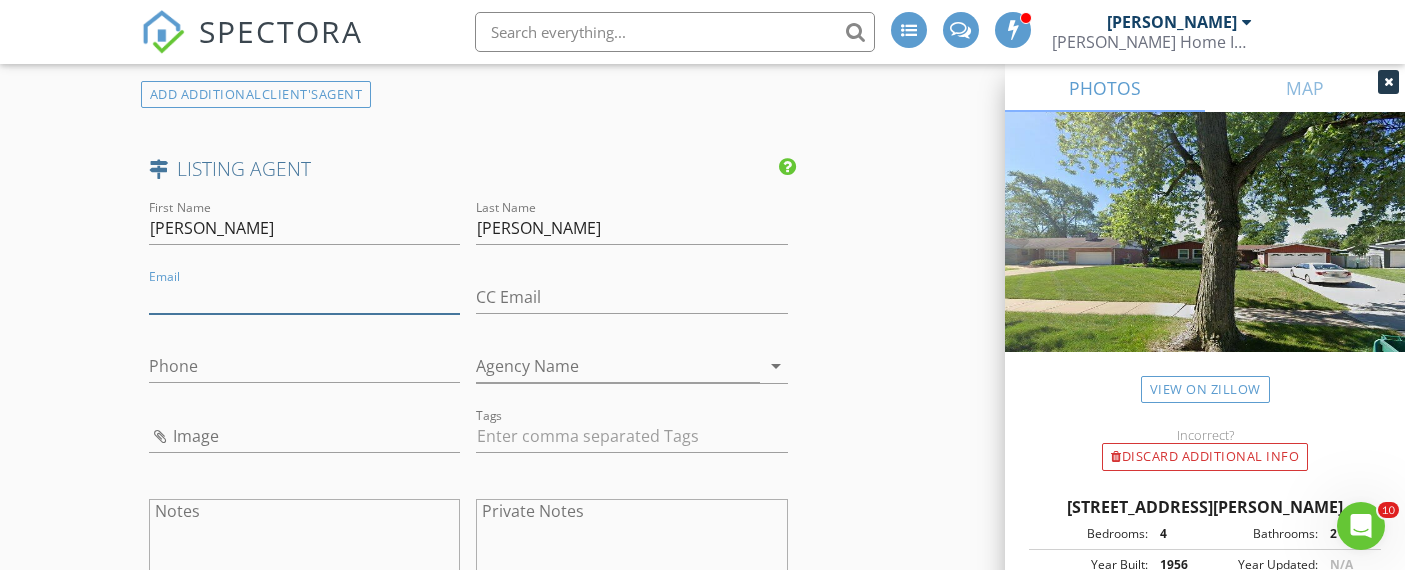 click on "Email" at bounding box center [305, 297] 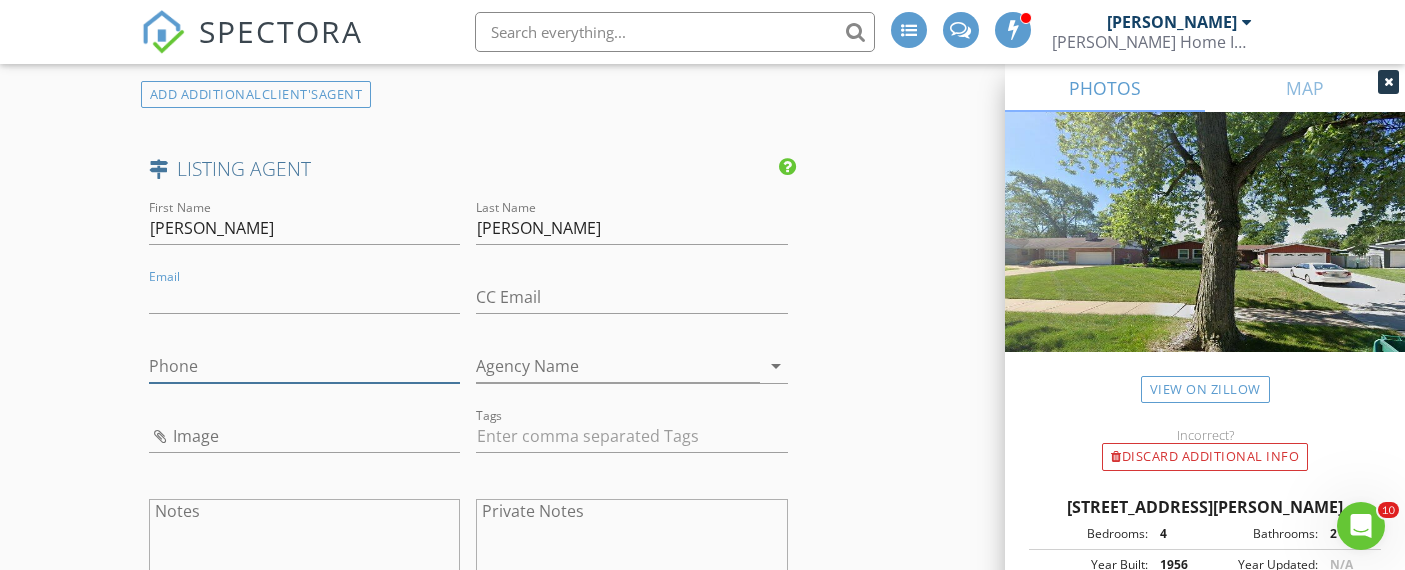 click on "Phone" at bounding box center (305, 366) 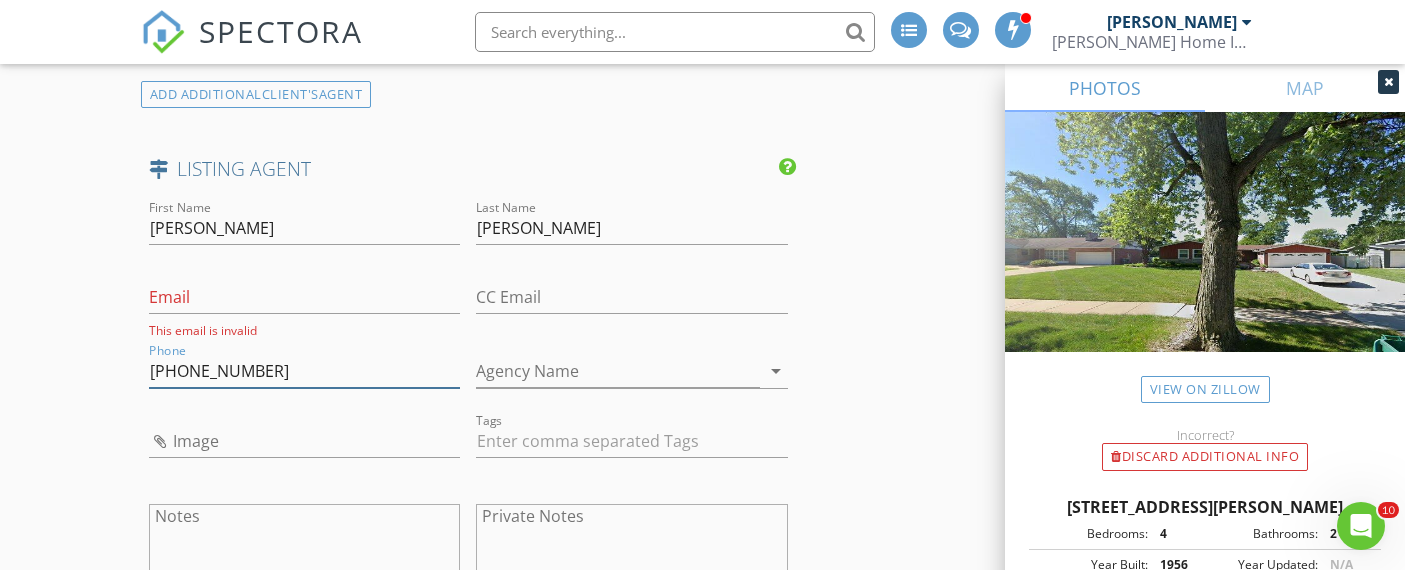 type on "708-516-9303" 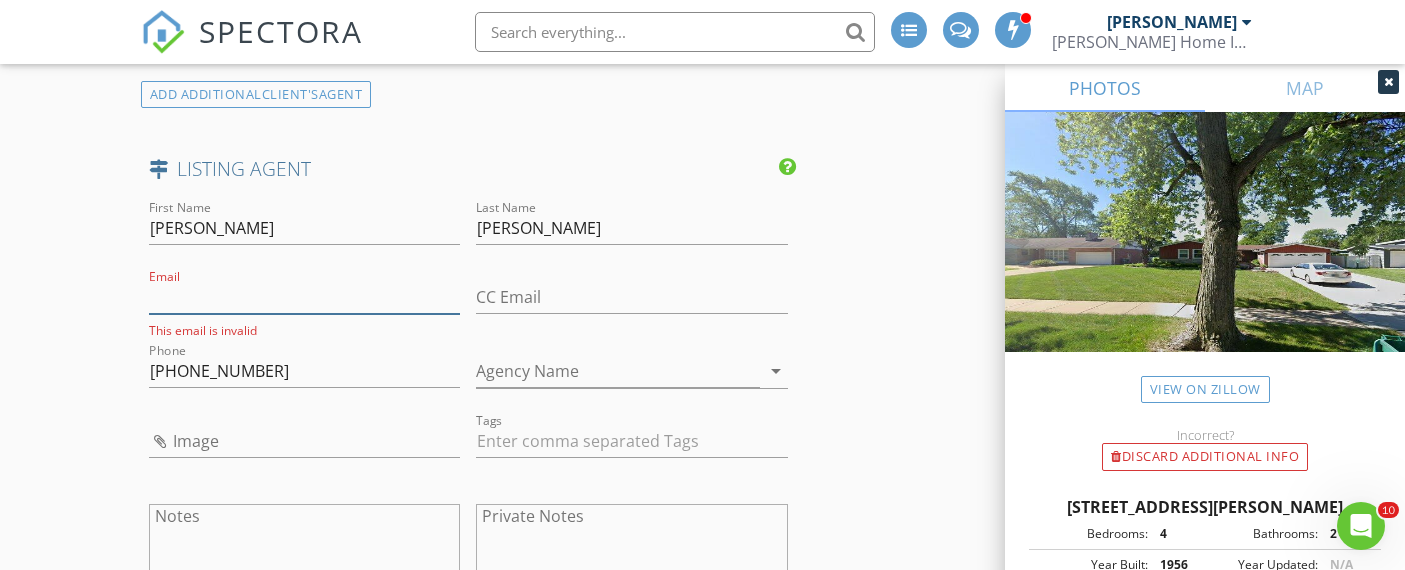 click on "Email" at bounding box center (305, 297) 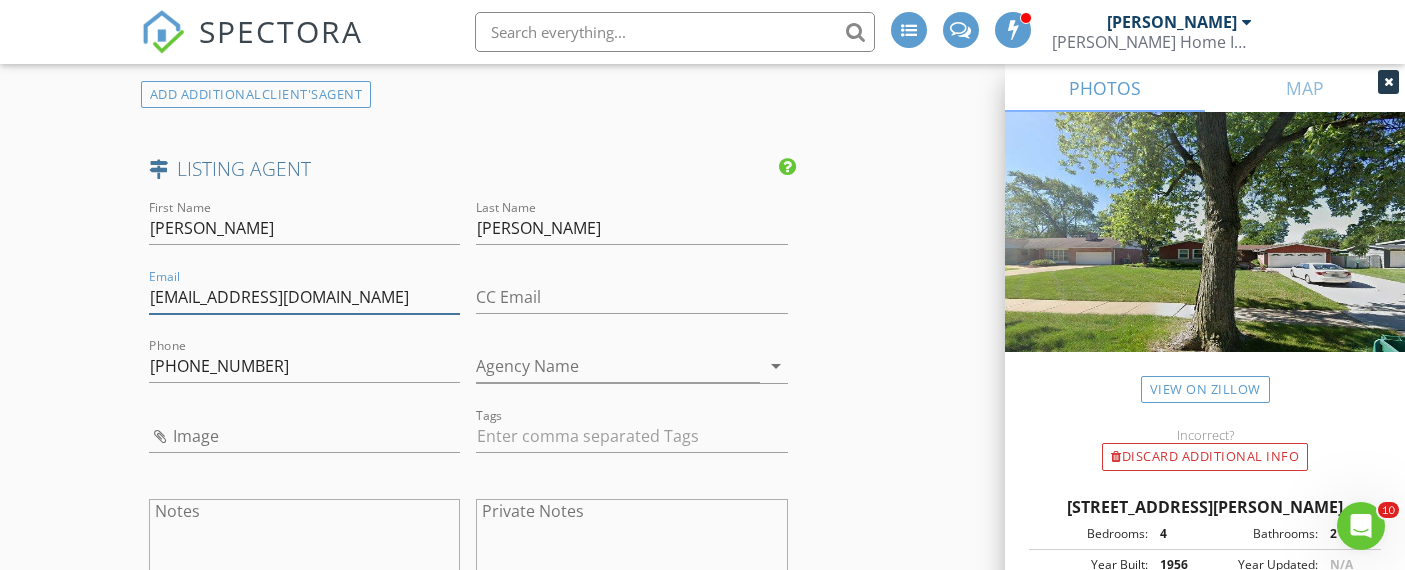 type on "danischultzrealtor@gmail.com" 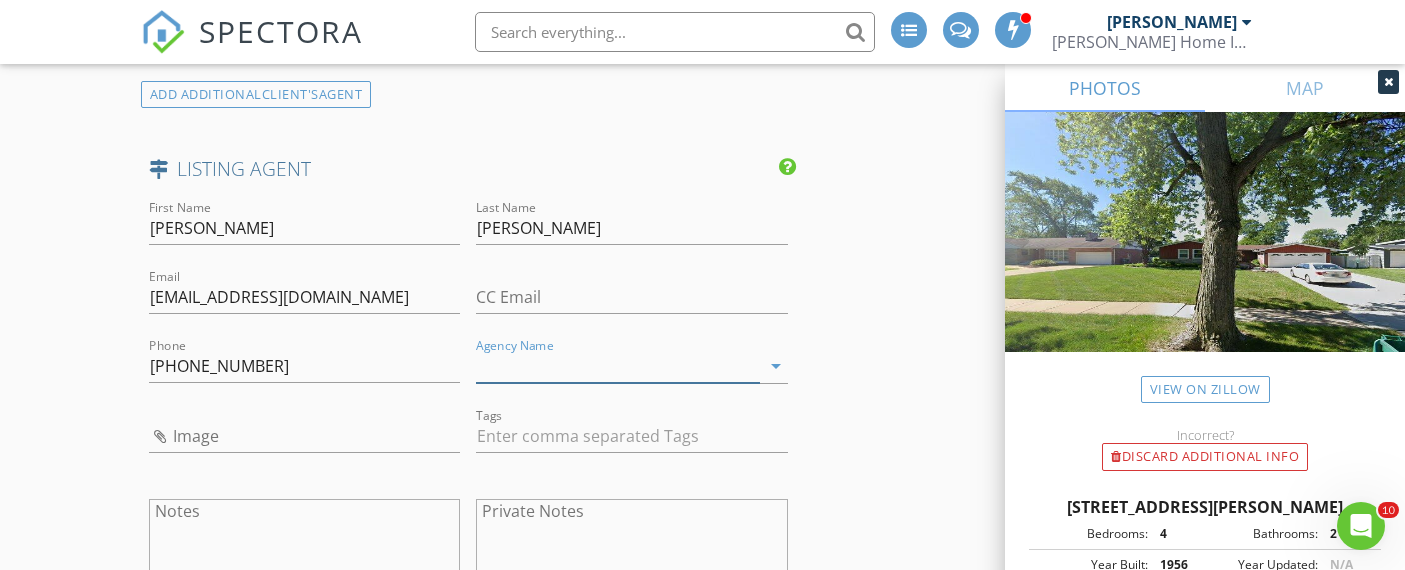 click on "Agency Name" at bounding box center (618, 366) 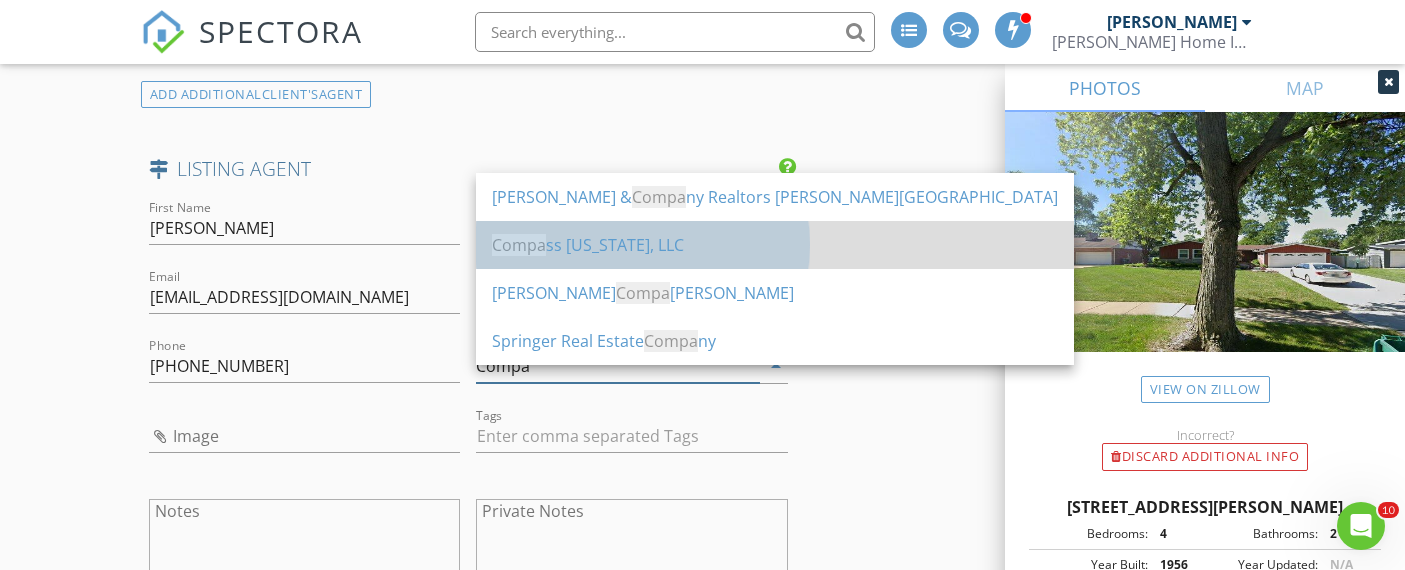 click on "Compa ss Indiana, LLC" at bounding box center [775, 245] 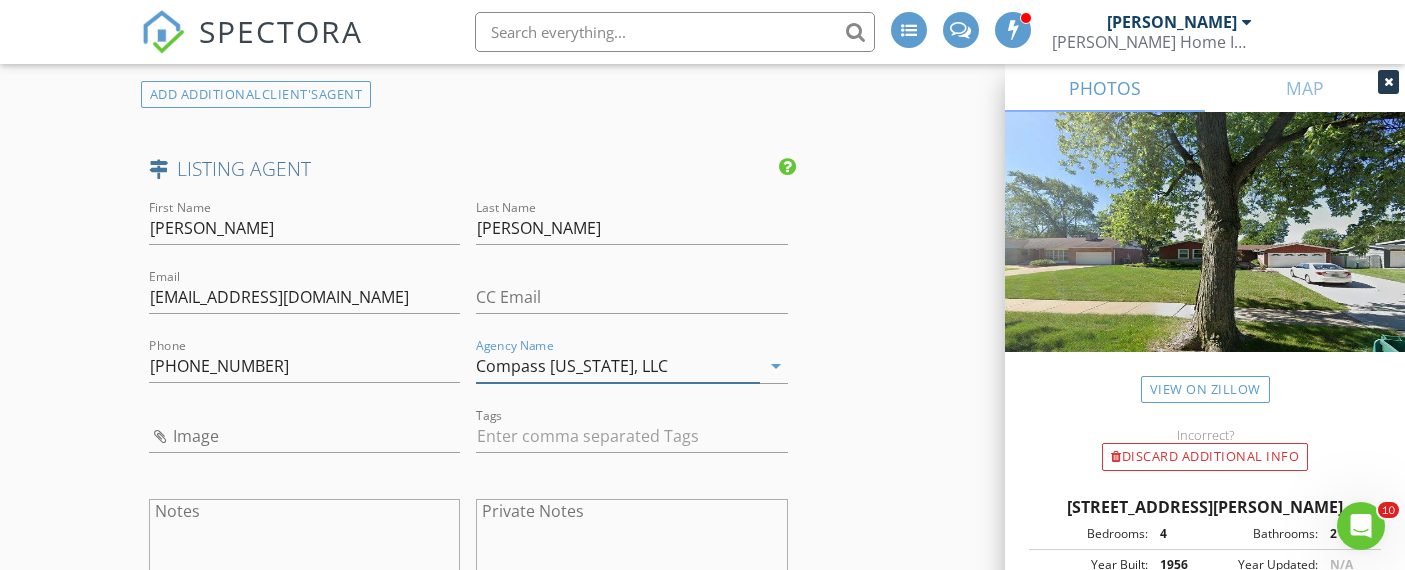 type on "Compass Indiana, LLC" 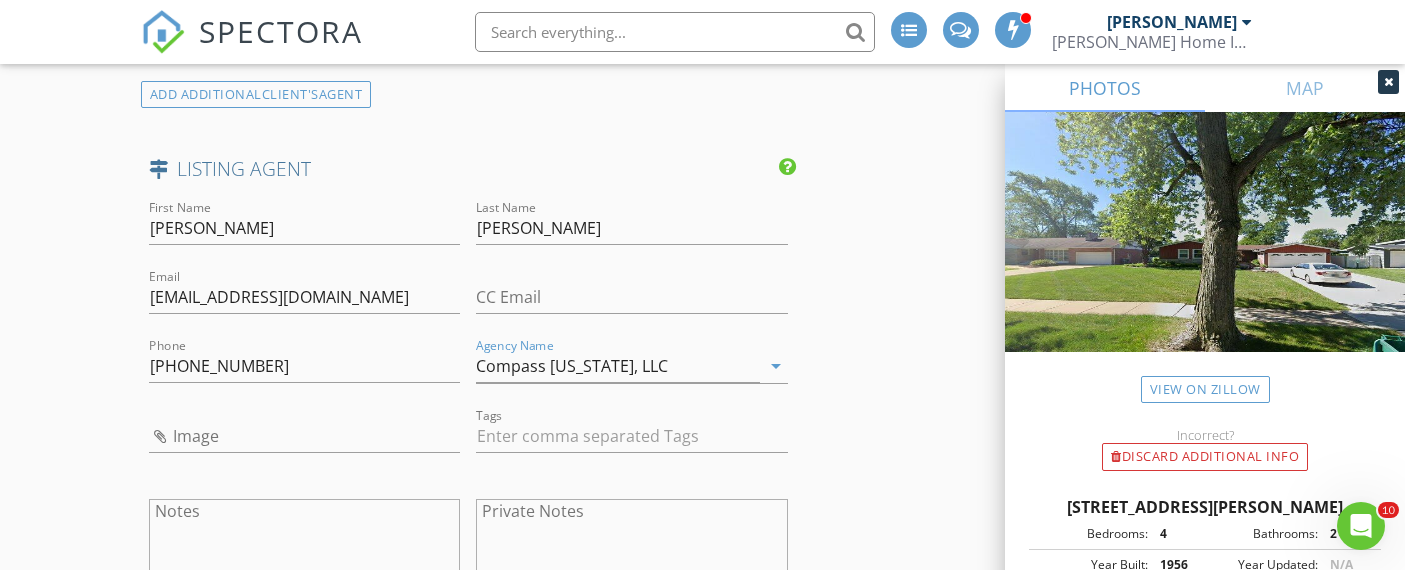 click on "INSPECTOR(S)
check_box   Colt Contreras   PRIMARY   Colt Contreras arrow_drop_down   check_box_outline_blank Colt Contreras specifically requested
Date/Time
07/16/2025 1:00 PM
Location
Address Search       Address 1442 Elliot Dr   Unit   City Munster   State IN   Zip 46321   County Lake     Square Feet 3524   Year Built 1956   Foundation arrow_drop_down     Colt Contreras     30.5 miles     (41 minutes)
client
check_box Enable Client CC email for this inspection   Client Search     check_box_outline_blank Client is a Company/Organization     First Name Bradley   Last Name Ford   Email blacbrad210@gmail.com   CC Email   Phone 773-387-9161         Tags         Notes   Private Notes
ADD ADDITIONAL client
SERVICES
check_box   General Inspection   General Inspection" at bounding box center (703, -476) 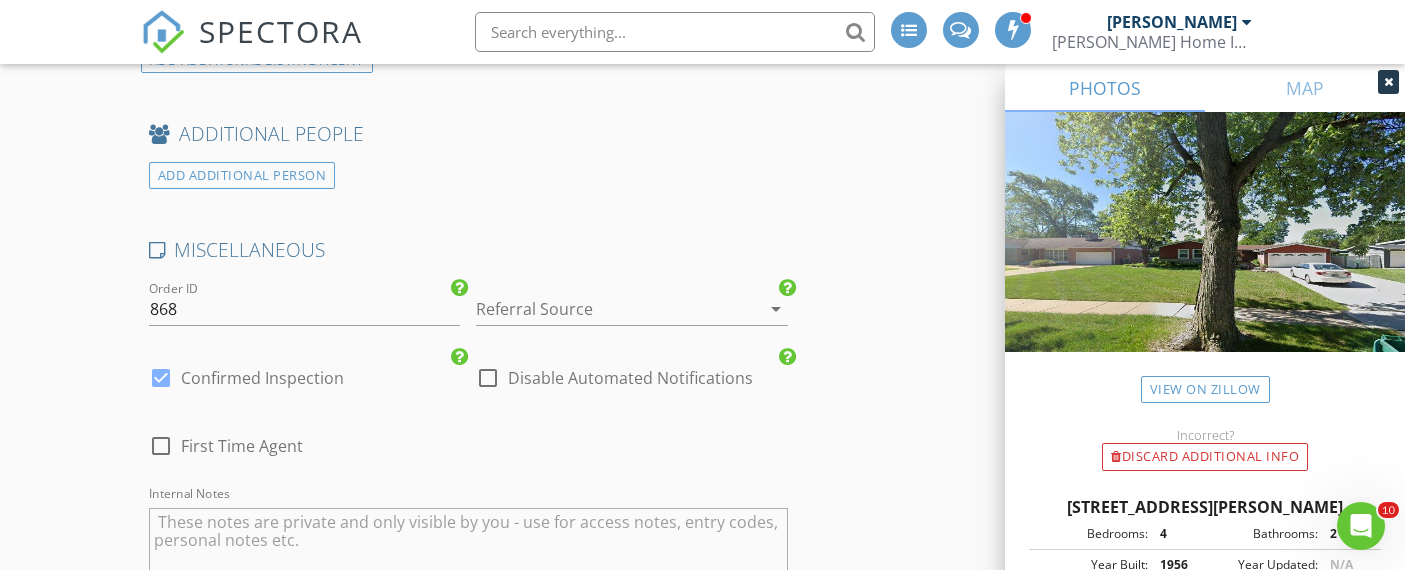 scroll, scrollTop: 3558, scrollLeft: 0, axis: vertical 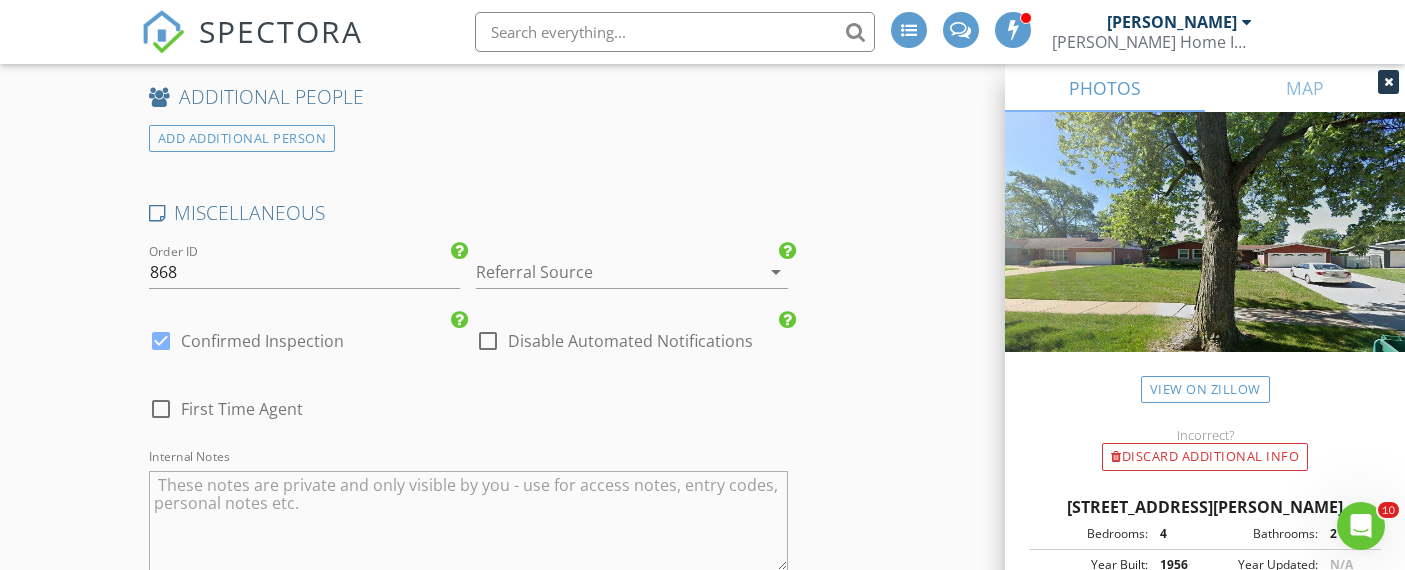 click at bounding box center [604, 272] 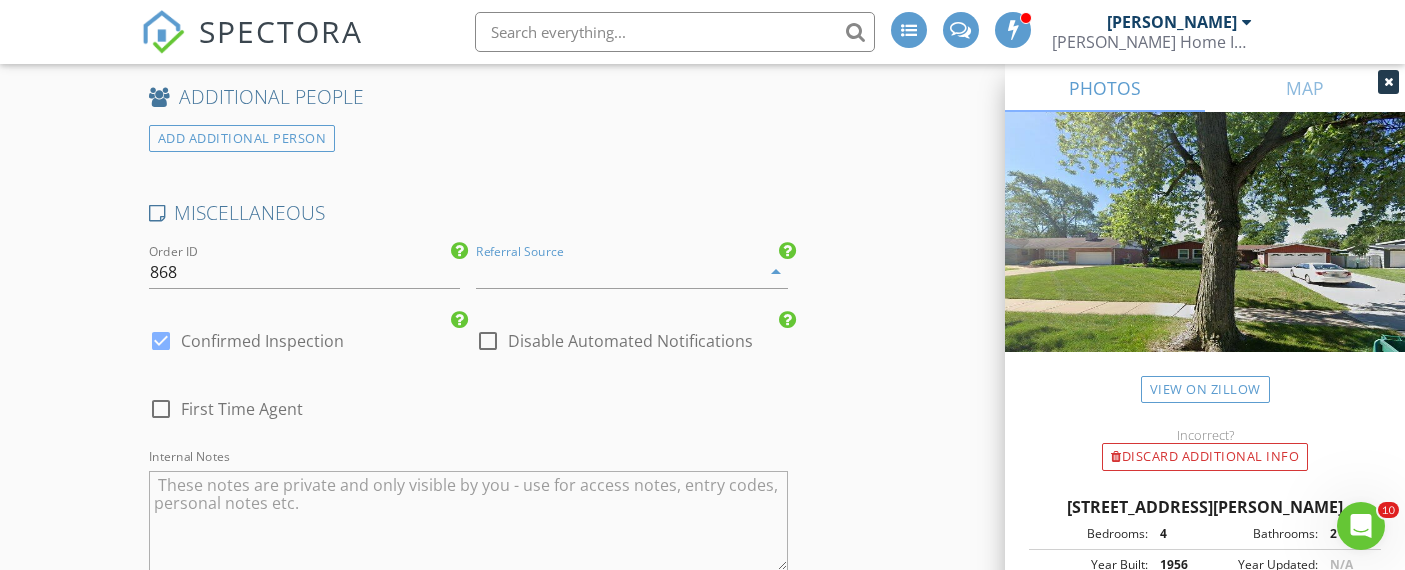 click on "Real Estate Agent" at bounding box center [632, 294] 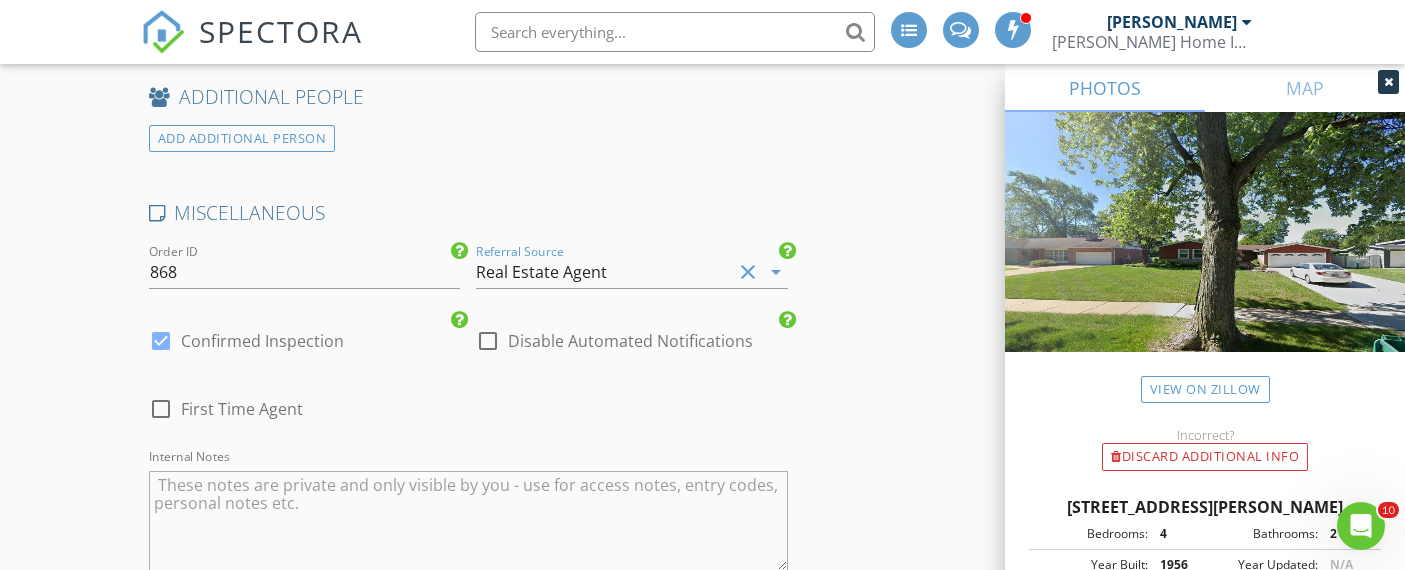 click on "INSPECTOR(S)
check_box   Colt Contreras   PRIMARY   Colt Contreras arrow_drop_down   check_box_outline_blank Colt Contreras specifically requested
Date/Time
07/16/2025 1:00 PM
Location
Address Search       Address 1442 Elliot Dr   Unit   City Munster   State IN   Zip 46321   County Lake     Square Feet 3524   Year Built 1956   Foundation arrow_drop_down     Colt Contreras     30.5 miles     (41 minutes)
client
check_box Enable Client CC email for this inspection   Client Search     check_box_outline_blank Client is a Company/Organization     First Name Bradley   Last Name Ford   Email blacbrad210@gmail.com   CC Email   Phone 773-387-9161         Tags         Notes   Private Notes
ADD ADDITIONAL client
SERVICES
check_box   General Inspection   General Inspection" at bounding box center [703, -1148] 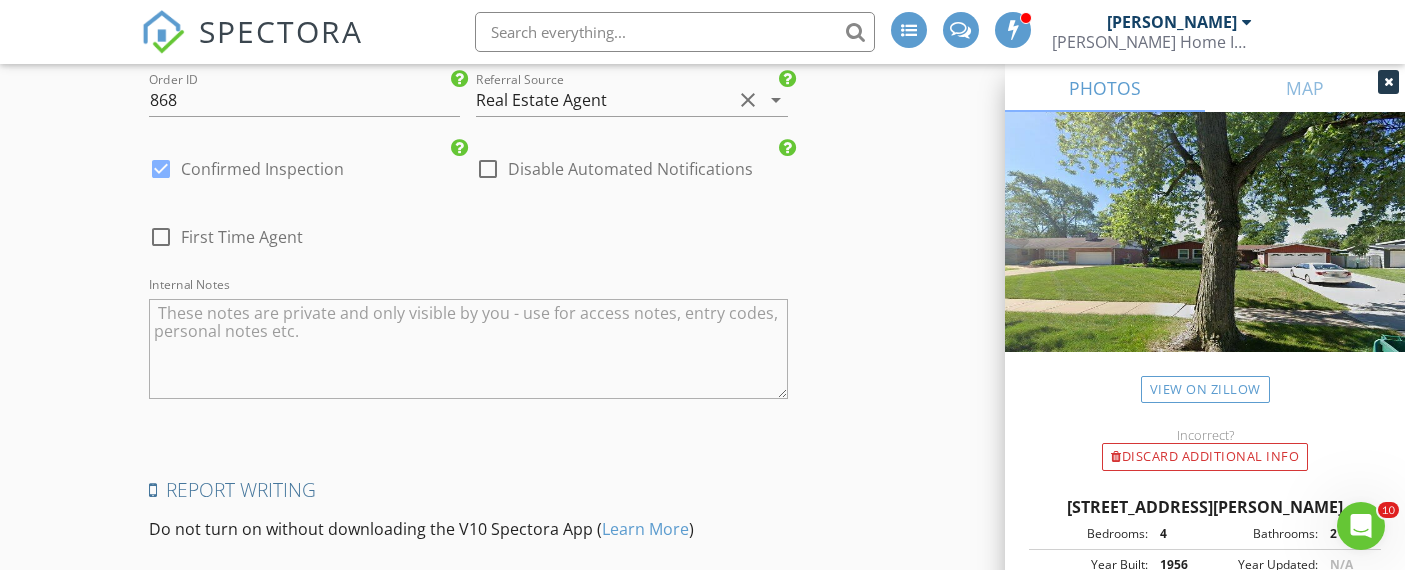 scroll, scrollTop: 3715, scrollLeft: 0, axis: vertical 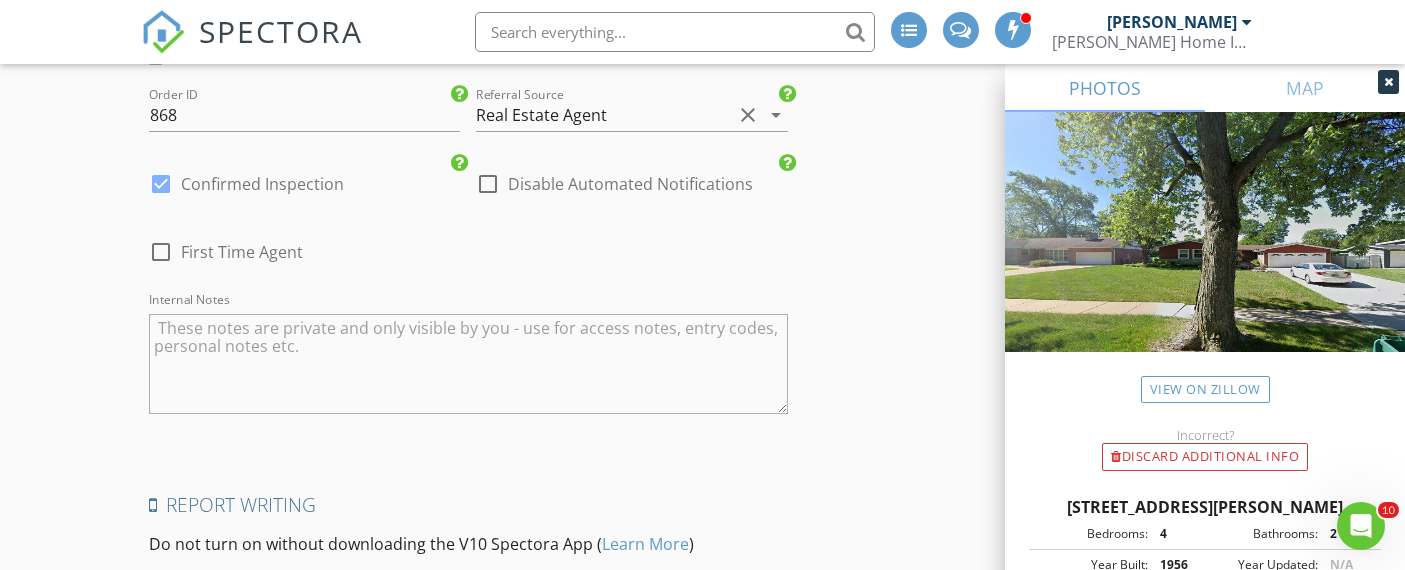 click at bounding box center [161, 184] 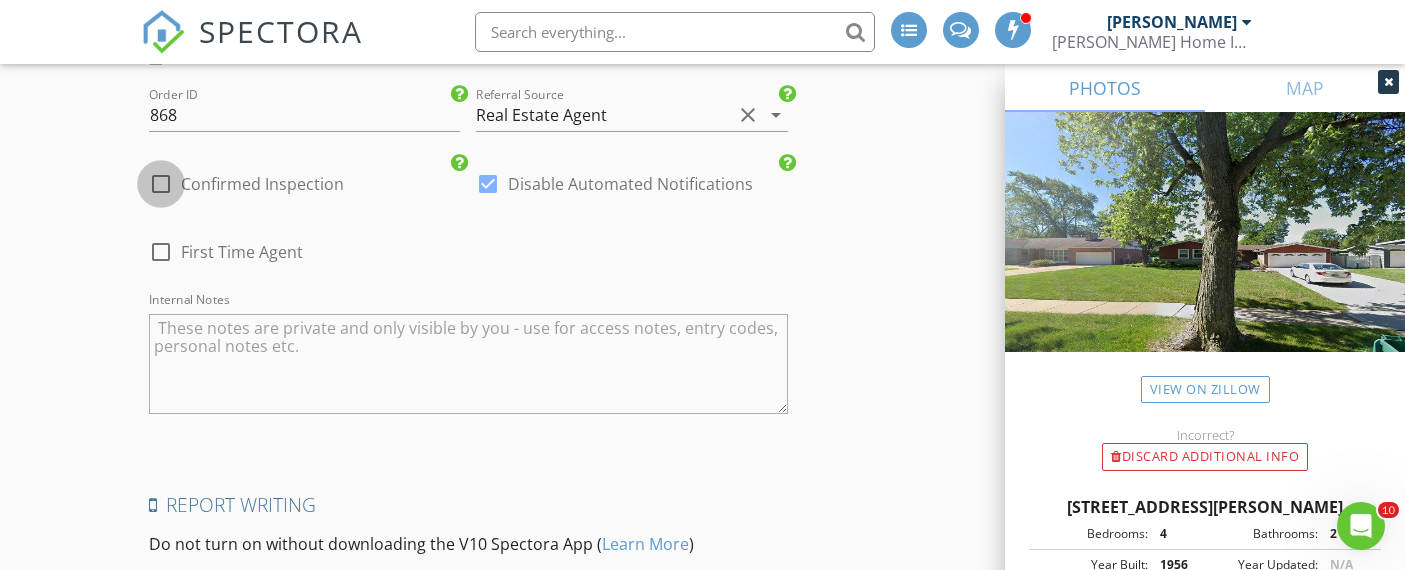 click at bounding box center (161, 184) 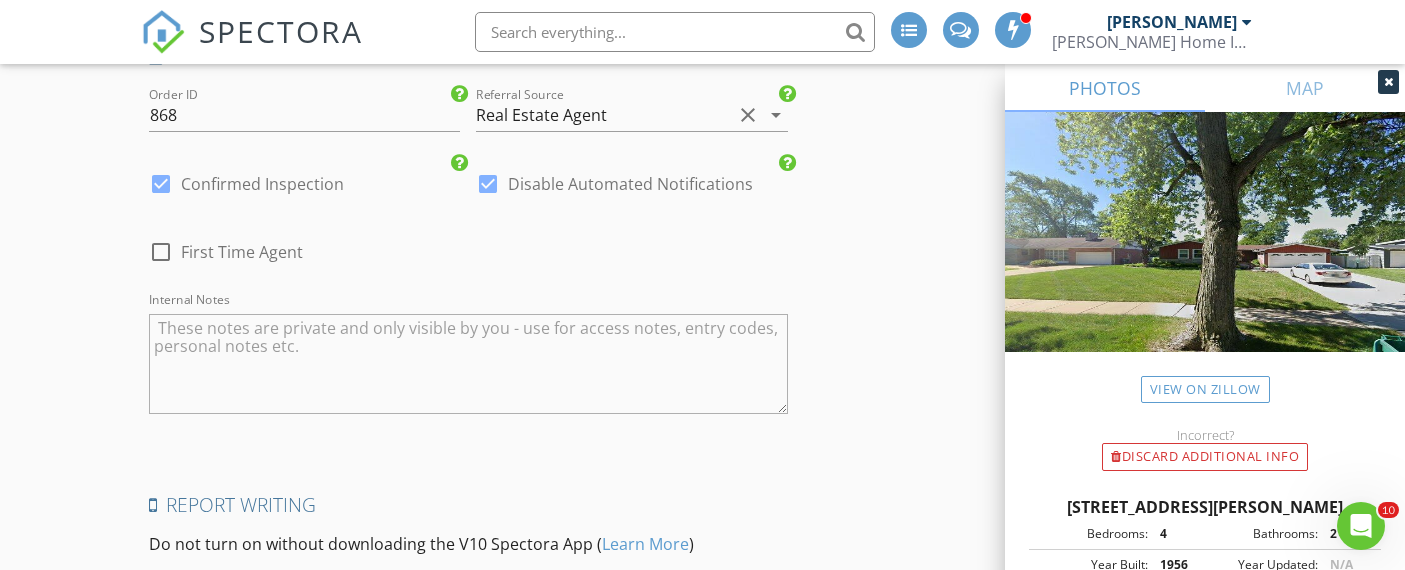 click at bounding box center [488, 184] 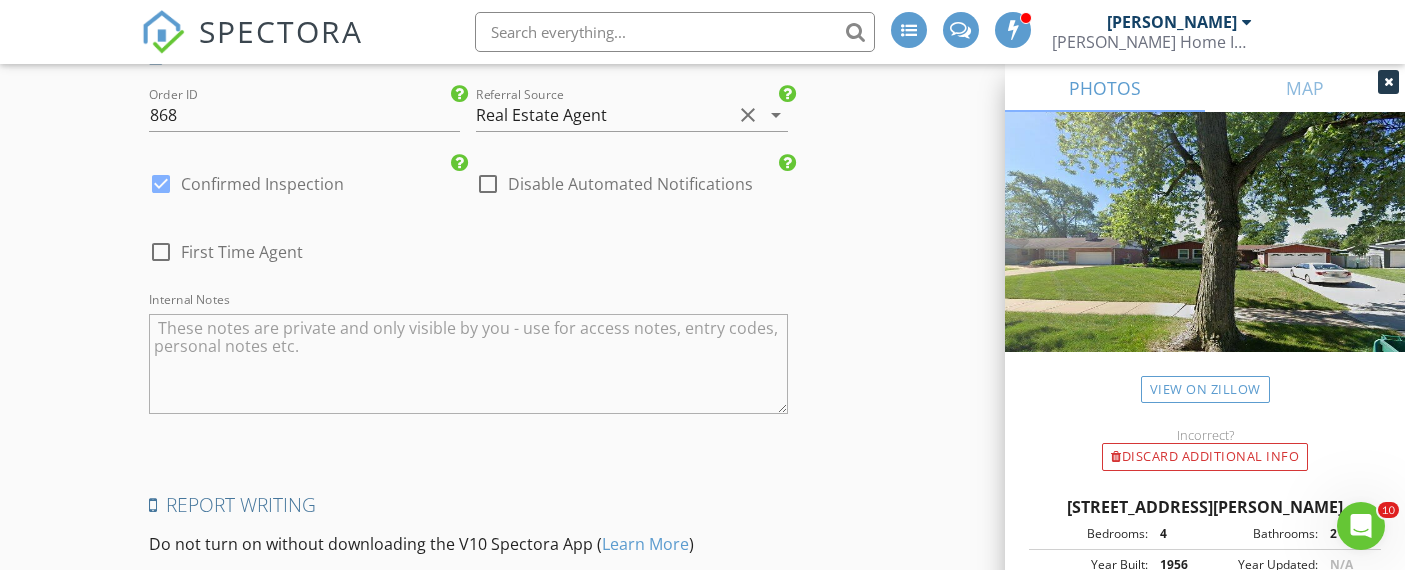 click at bounding box center (161, 184) 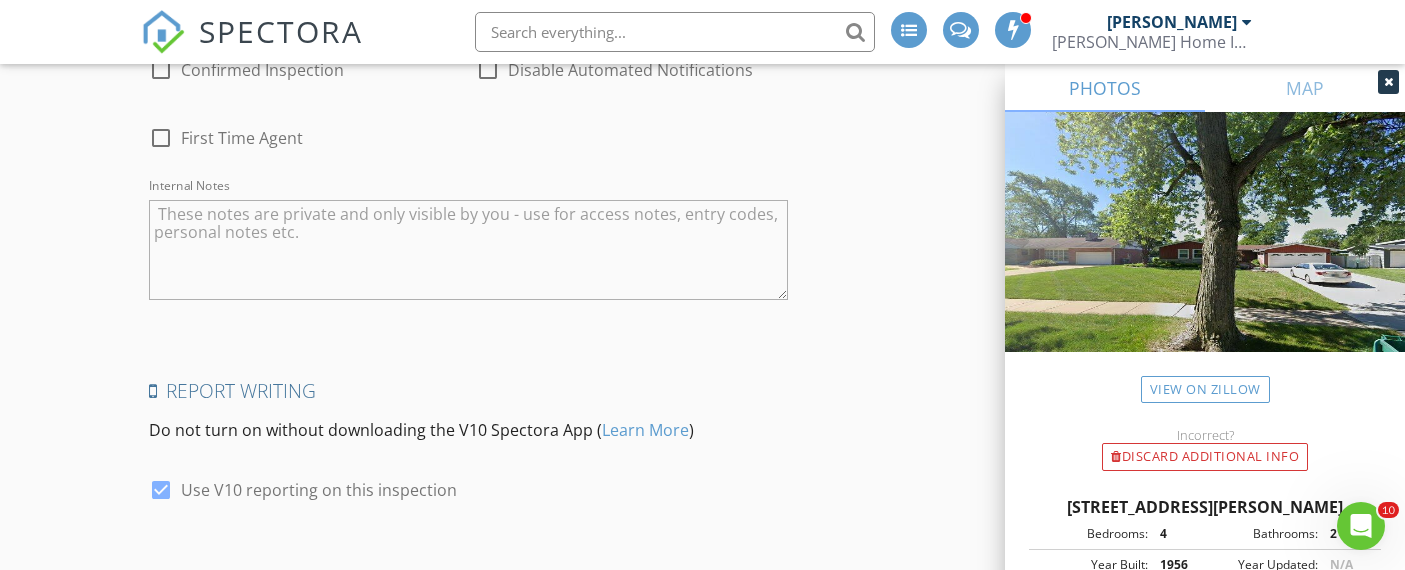 scroll, scrollTop: 4080, scrollLeft: 0, axis: vertical 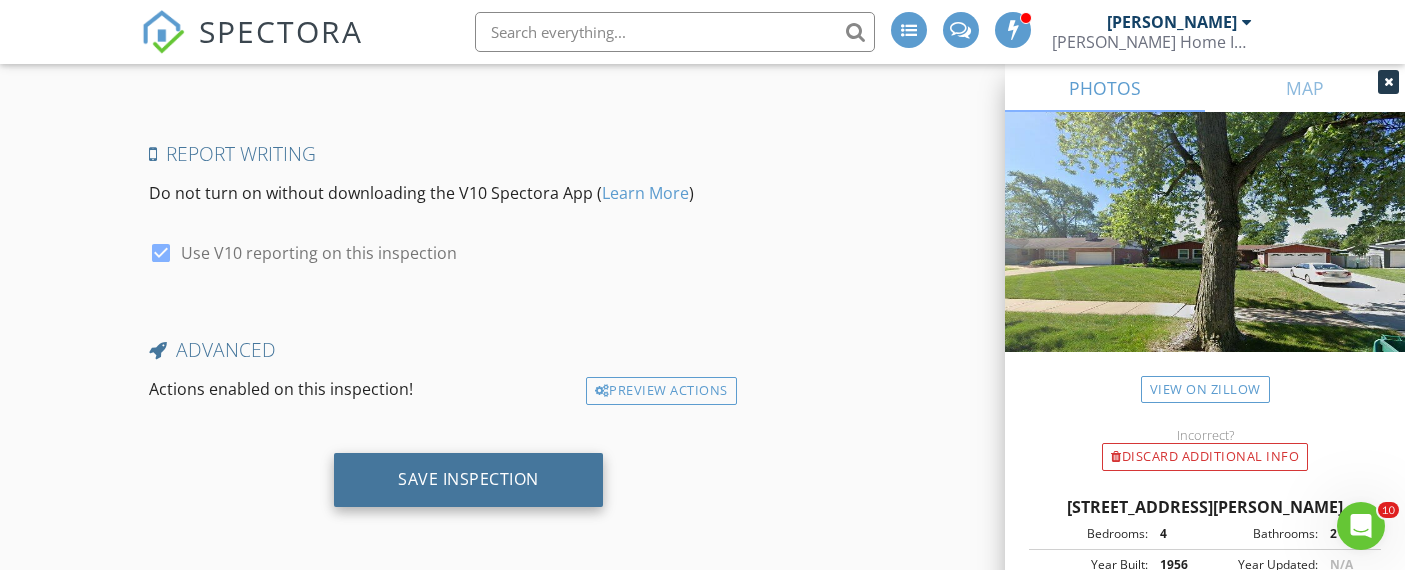 click on "Save Inspection" at bounding box center [468, 479] 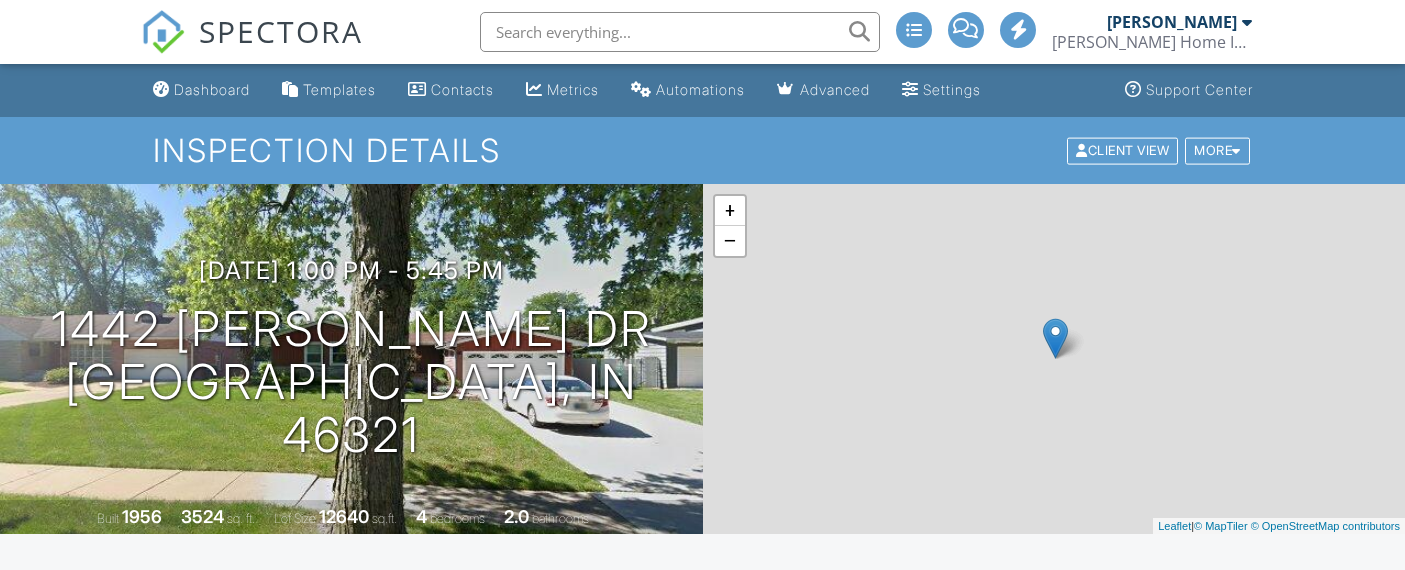 scroll, scrollTop: 0, scrollLeft: 0, axis: both 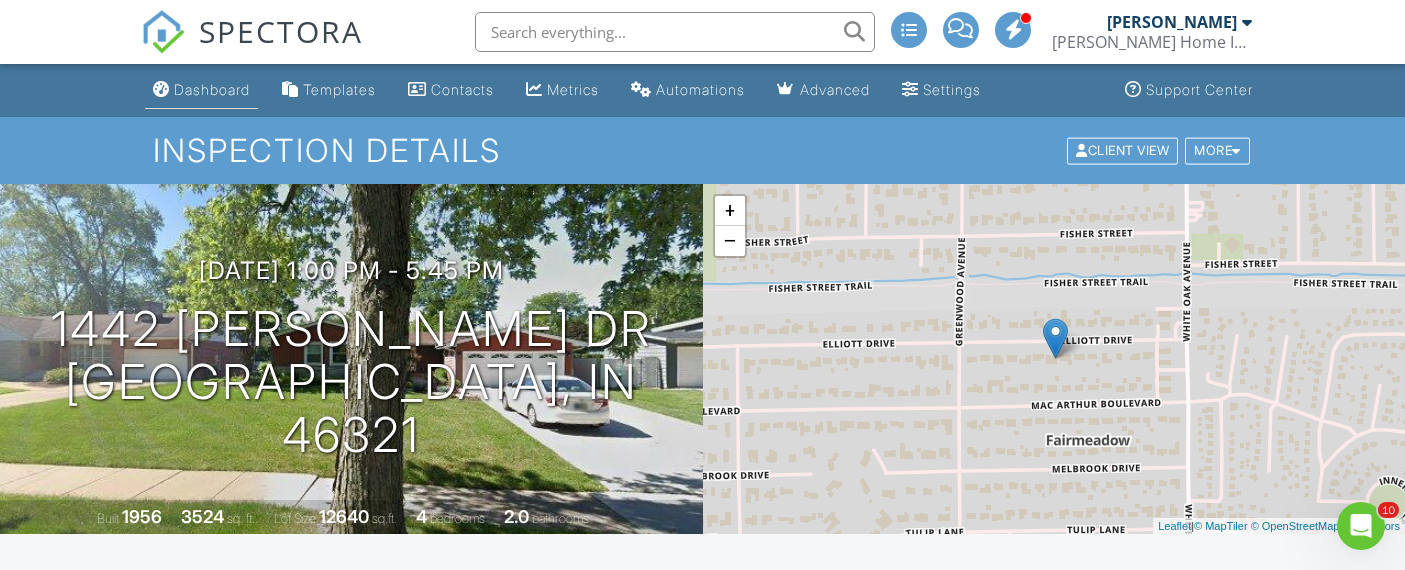 click on "Dashboard" at bounding box center [201, 90] 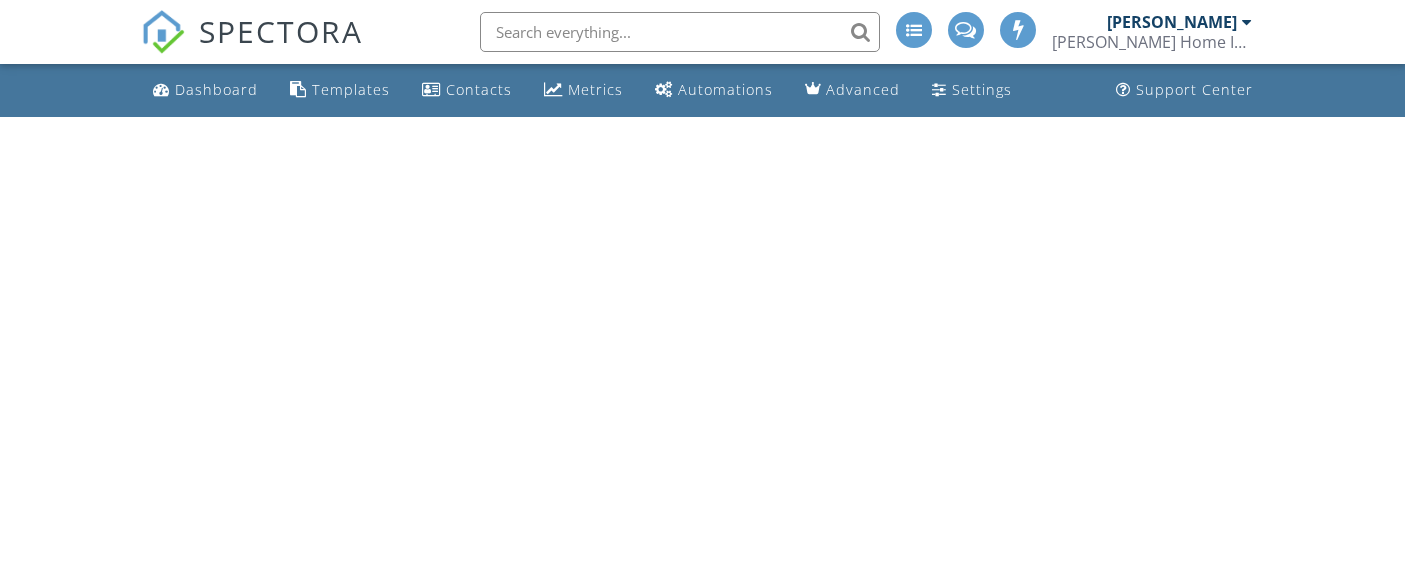 scroll, scrollTop: 0, scrollLeft: 0, axis: both 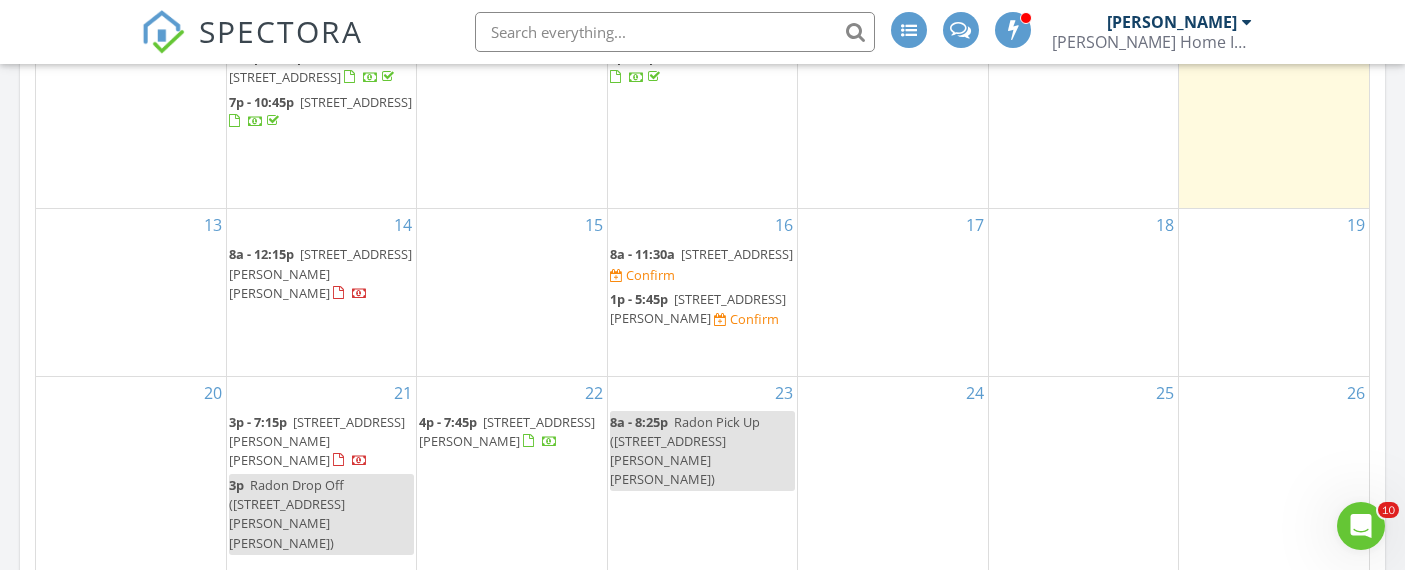 click on "[STREET_ADDRESS]" at bounding box center (737, 254) 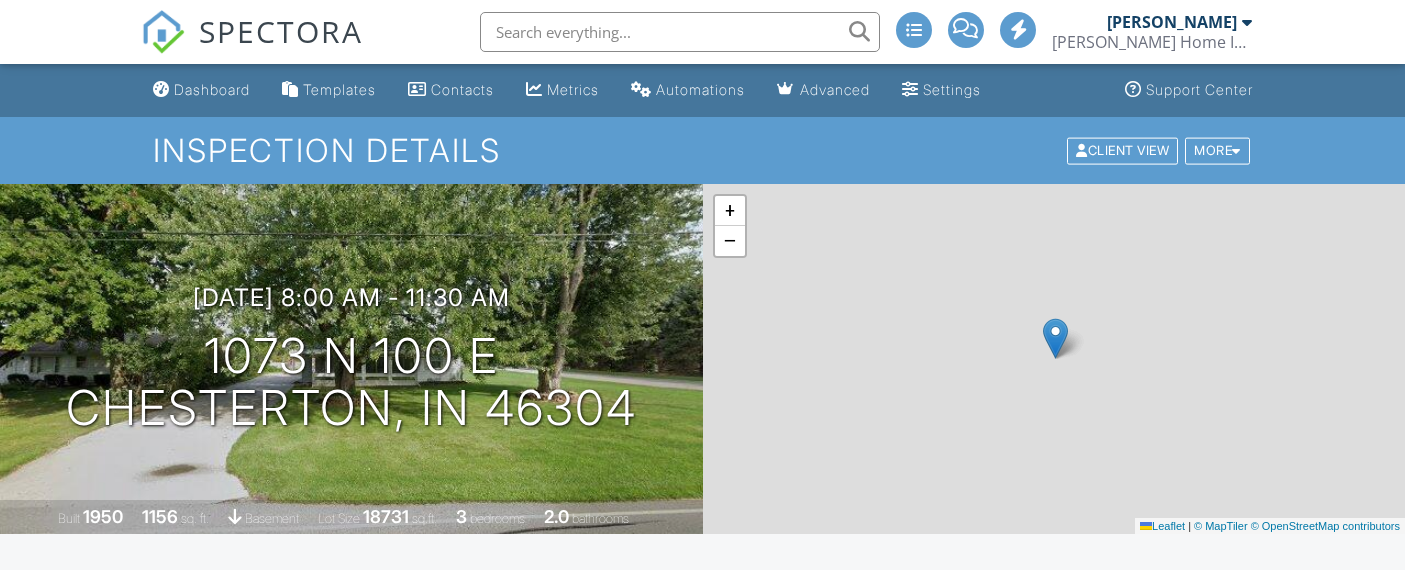 scroll, scrollTop: 0, scrollLeft: 0, axis: both 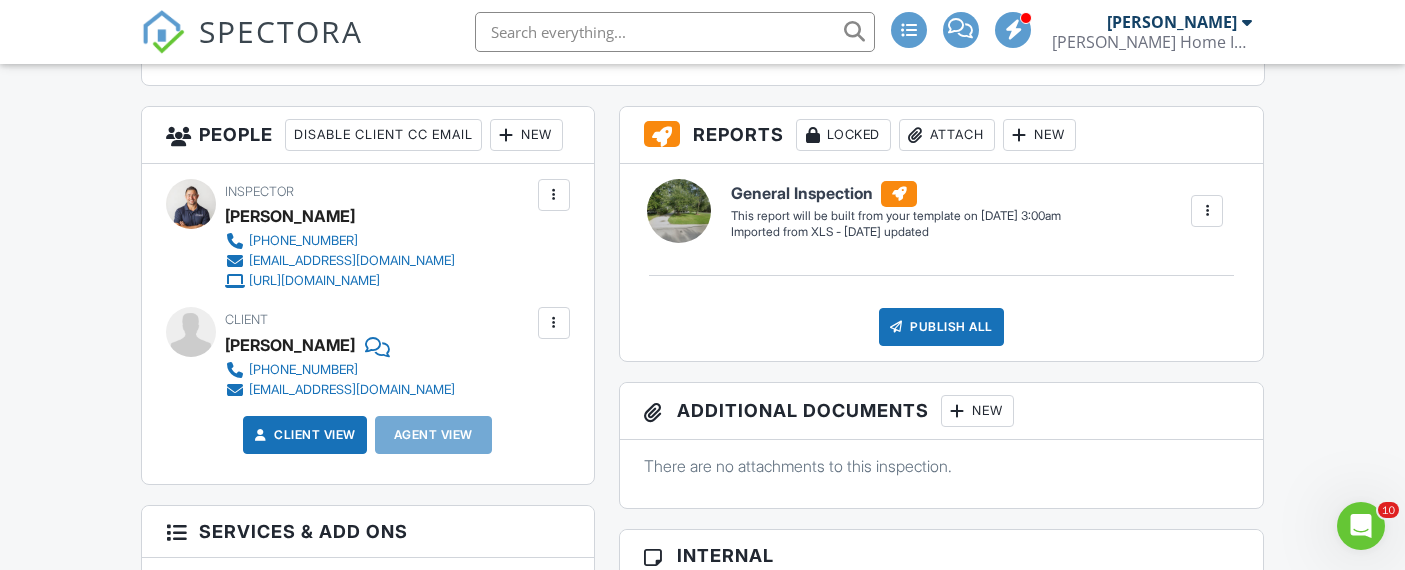 click on "New" at bounding box center (526, 135) 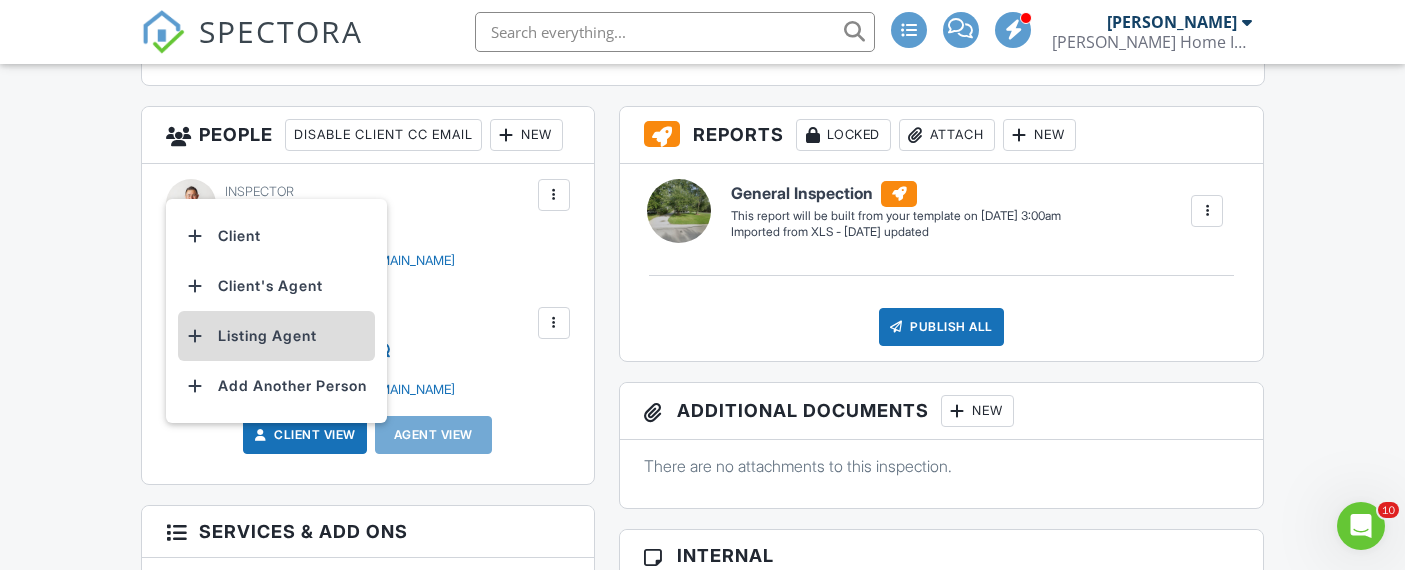 click on "Listing Agent" at bounding box center (276, 336) 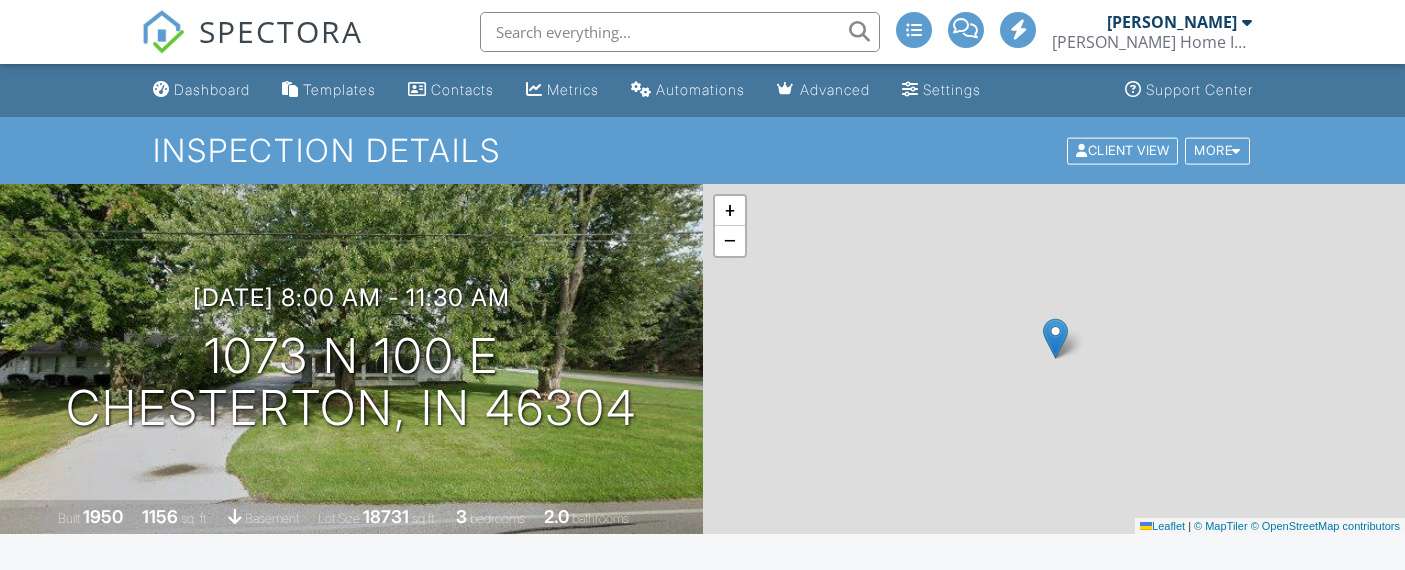 scroll, scrollTop: 673, scrollLeft: 0, axis: vertical 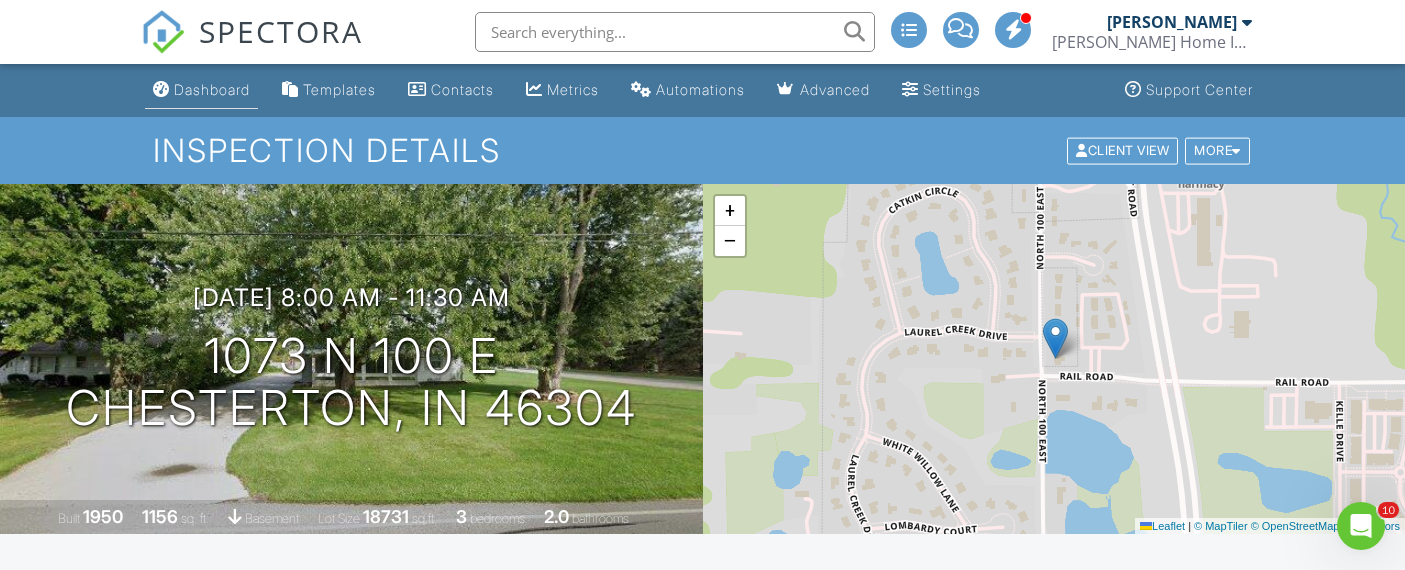 click on "Dashboard" at bounding box center [212, 89] 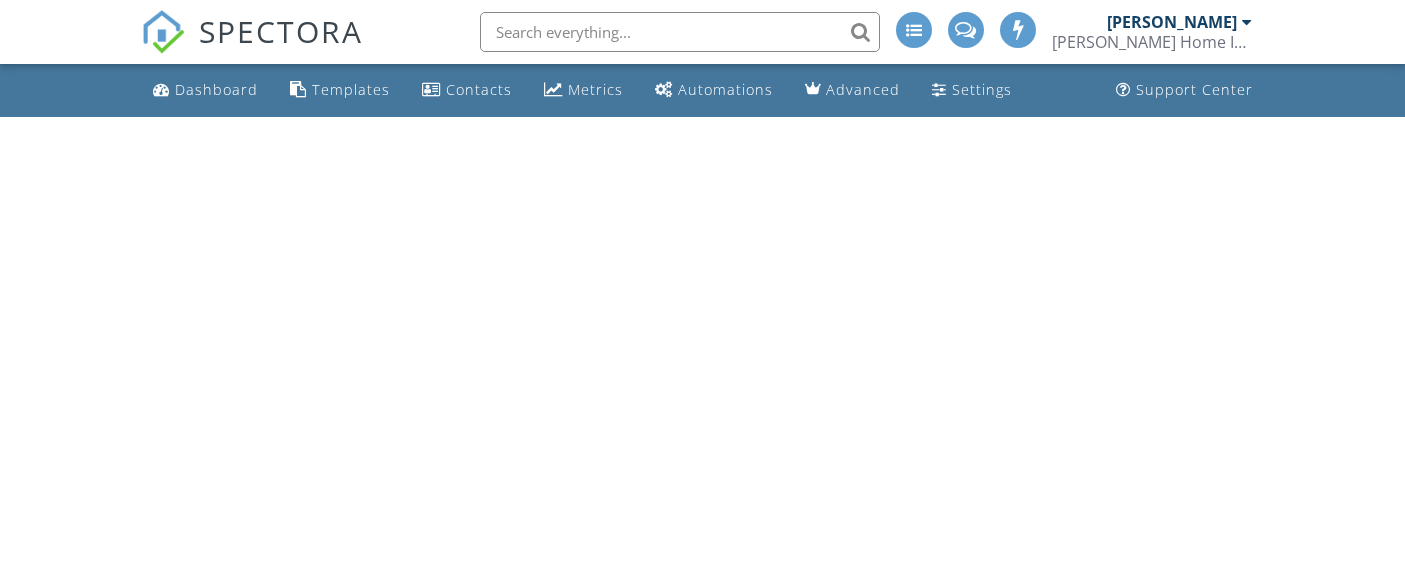 scroll, scrollTop: 0, scrollLeft: 0, axis: both 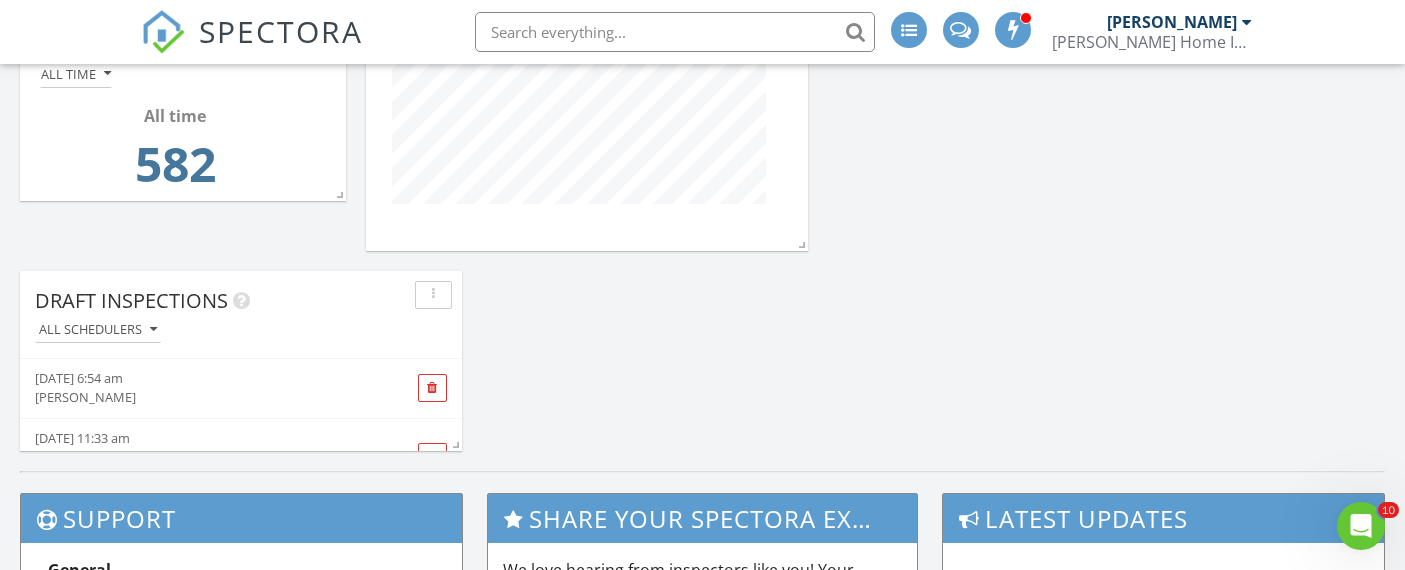 click on "07/12/25 6:54 am" at bounding box center [206, 378] 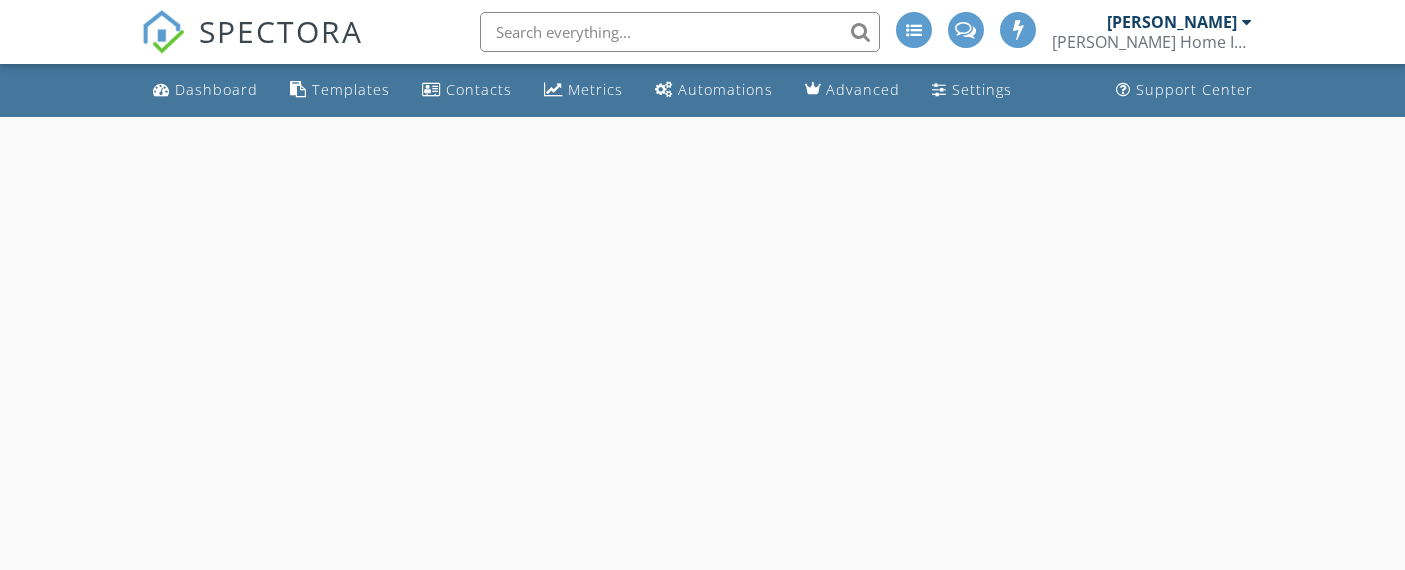 scroll, scrollTop: 0, scrollLeft: 0, axis: both 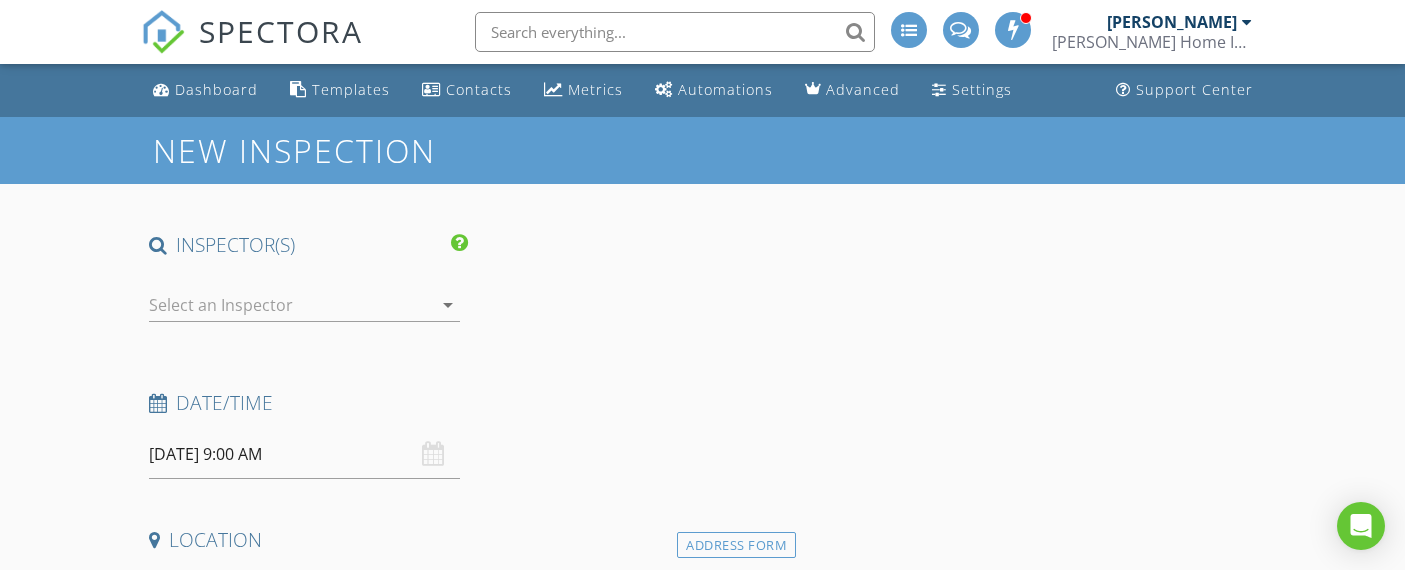 type on "[PERSON_NAME]" 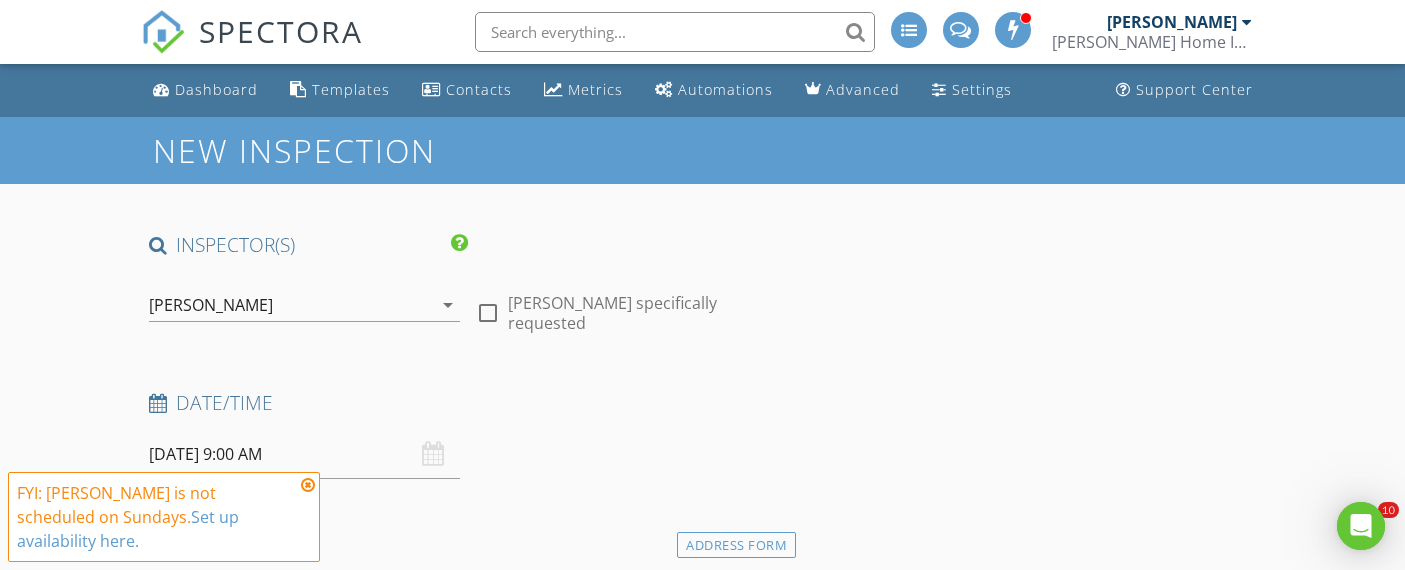 scroll, scrollTop: 0, scrollLeft: 0, axis: both 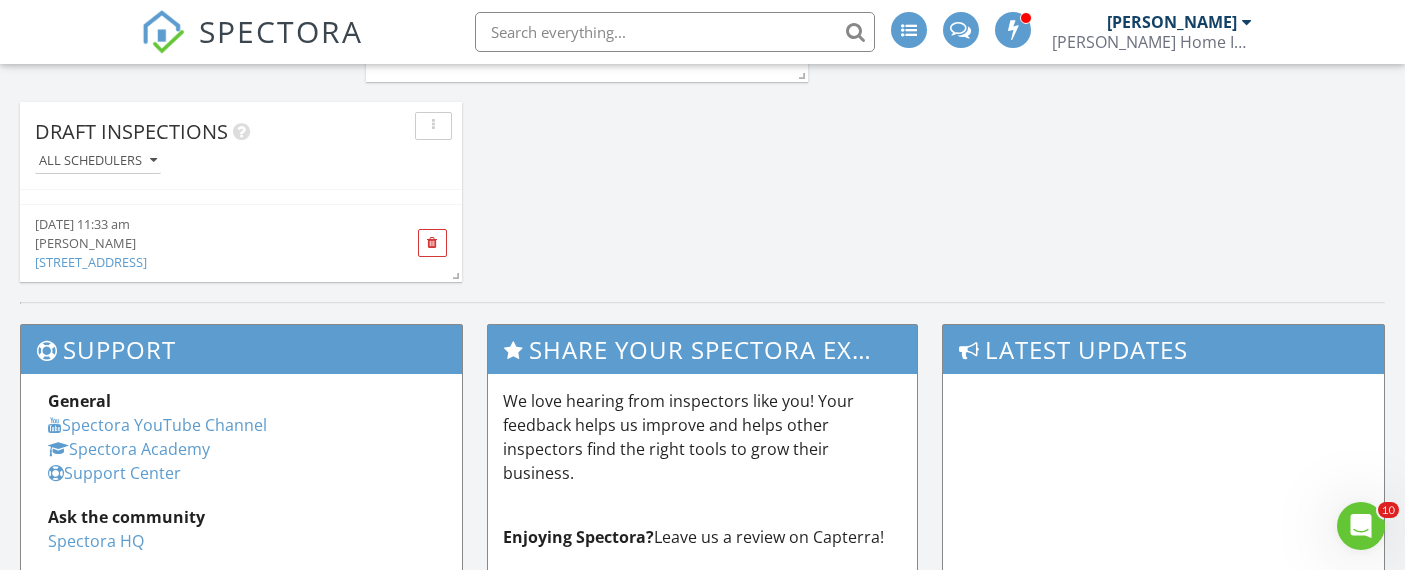 click on "[PERSON_NAME]" at bounding box center [206, 243] 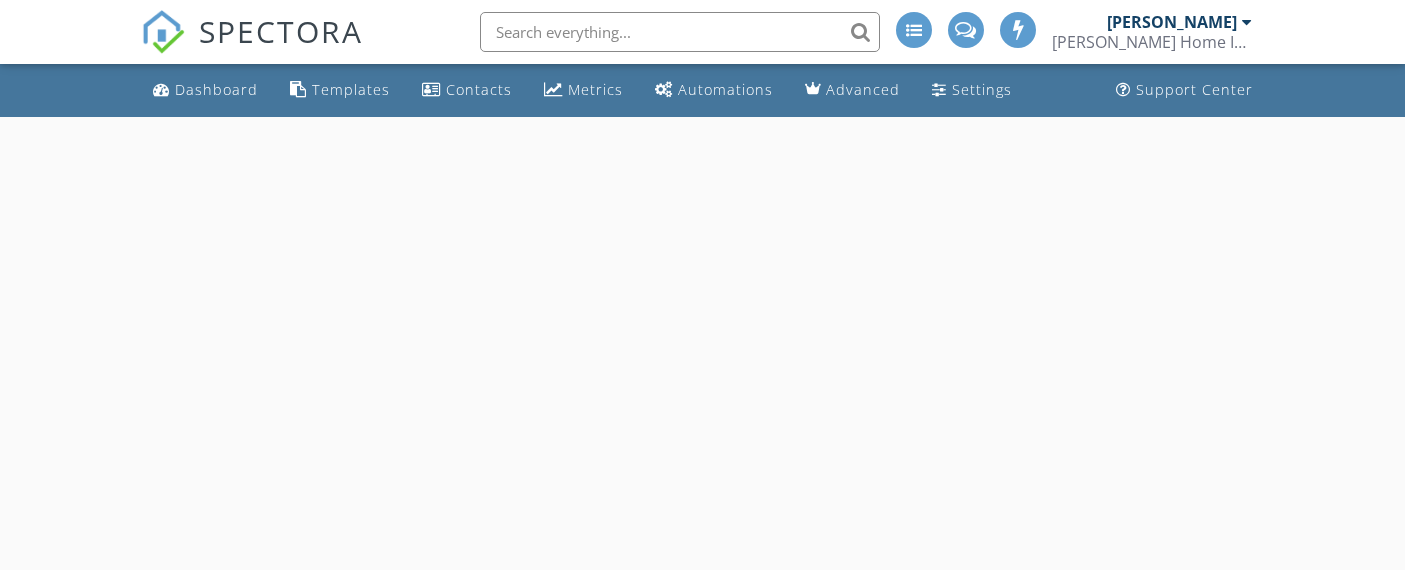 scroll, scrollTop: 0, scrollLeft: 0, axis: both 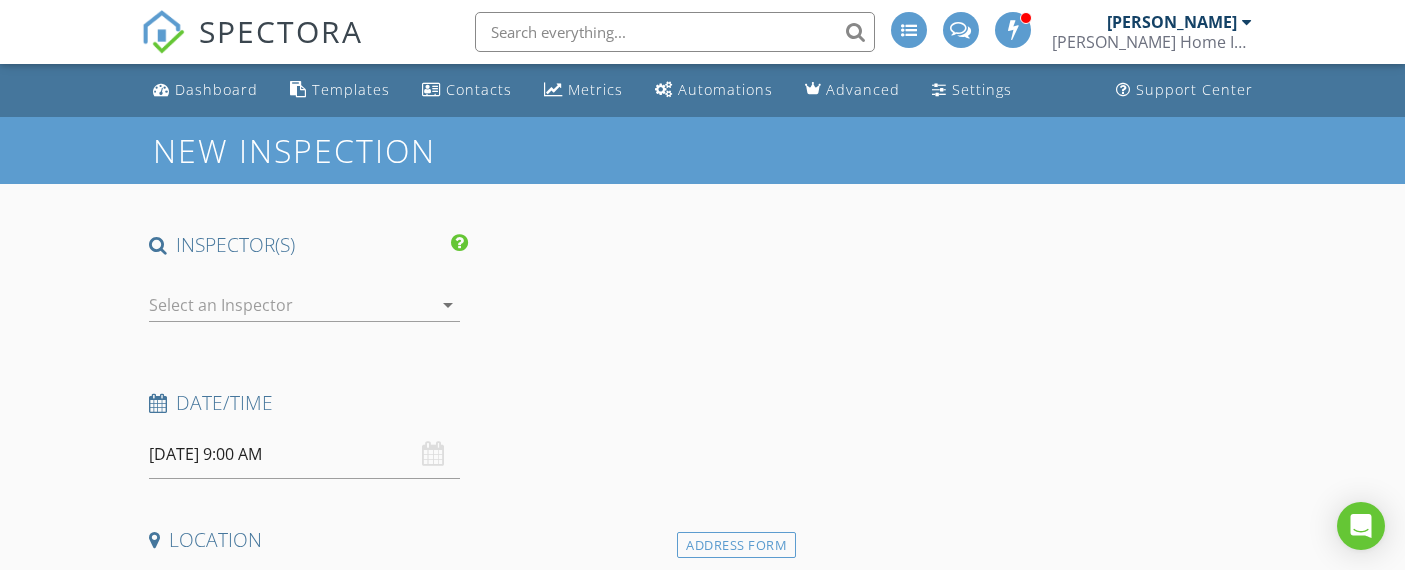 type on "Ryan" 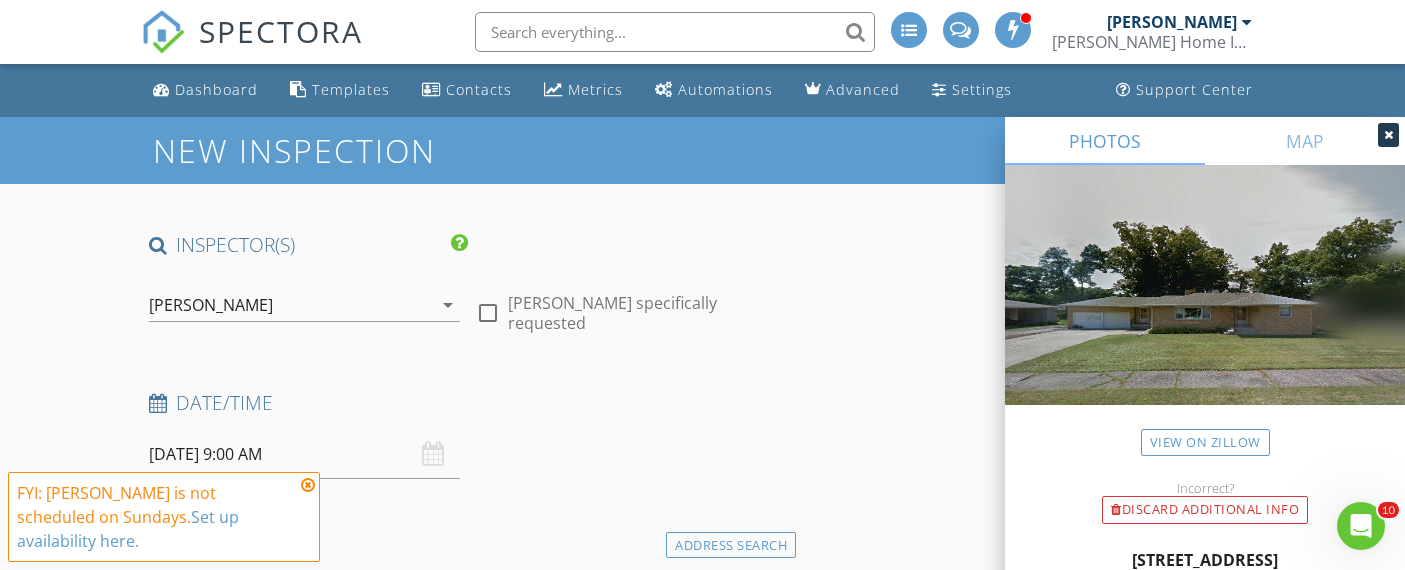 scroll, scrollTop: 0, scrollLeft: 0, axis: both 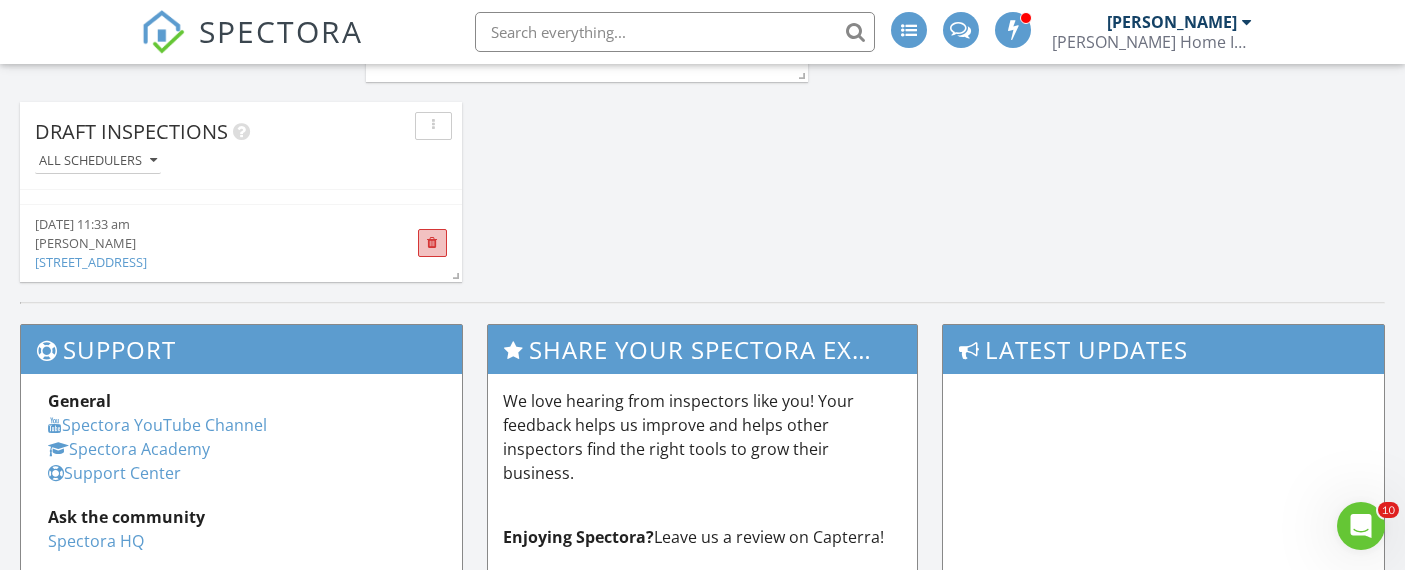 click at bounding box center (432, 243) 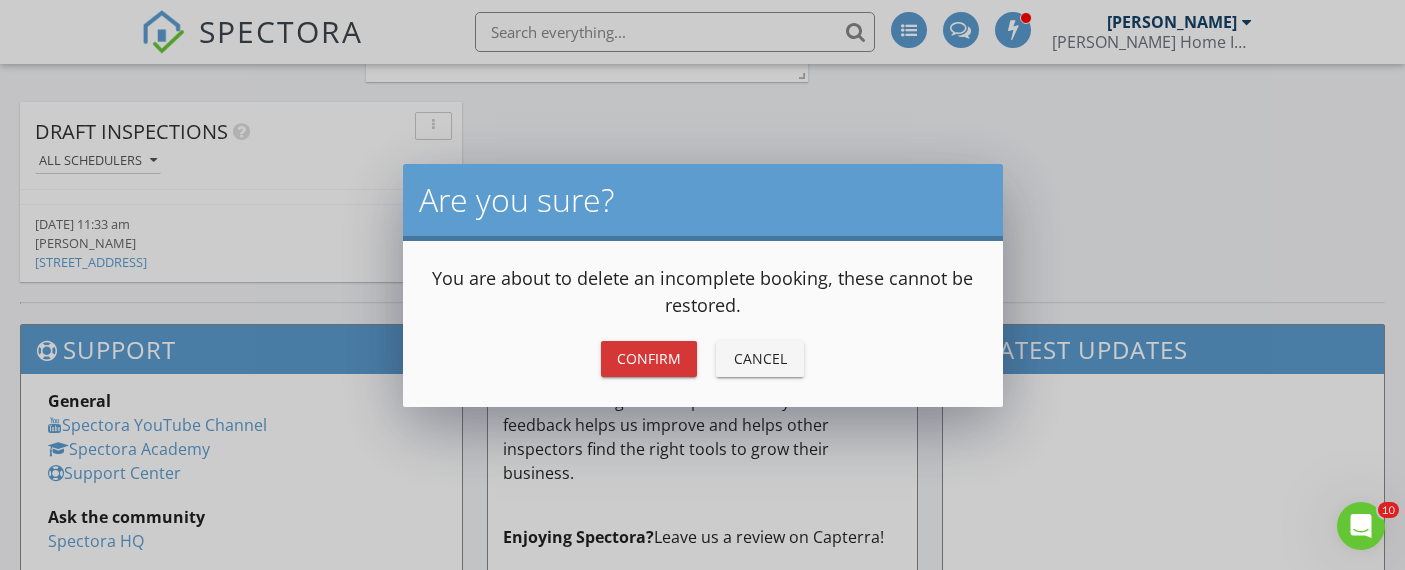 click on "Confirm" at bounding box center (649, 358) 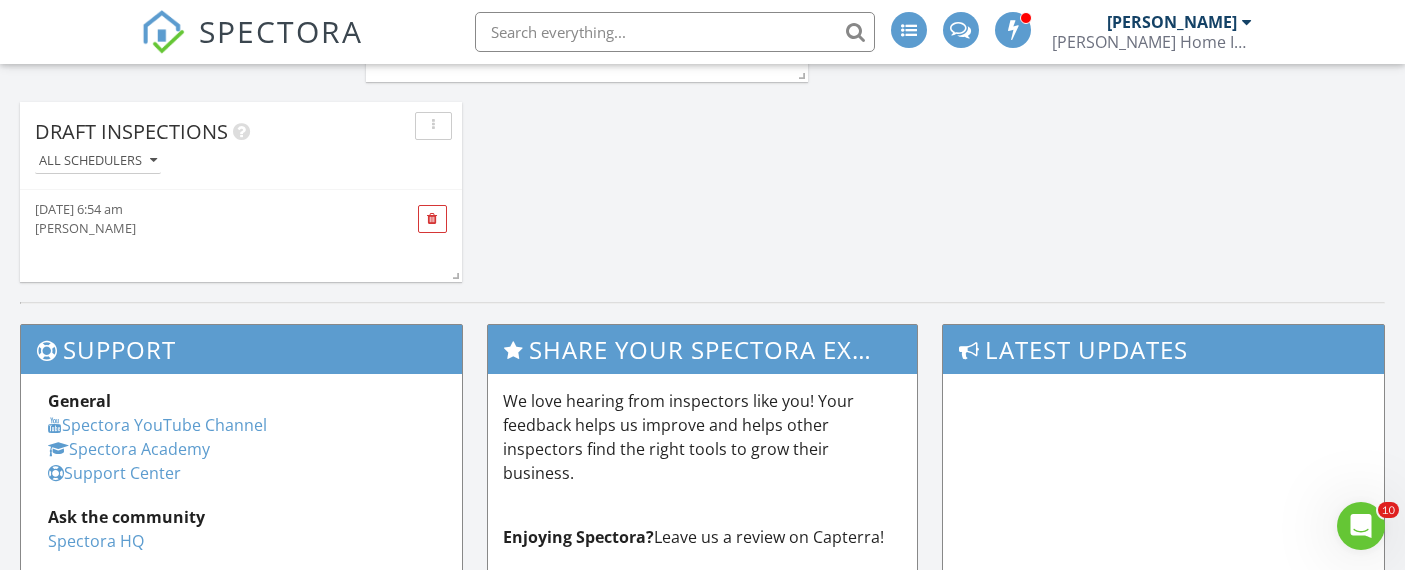scroll, scrollTop: 0, scrollLeft: 0, axis: both 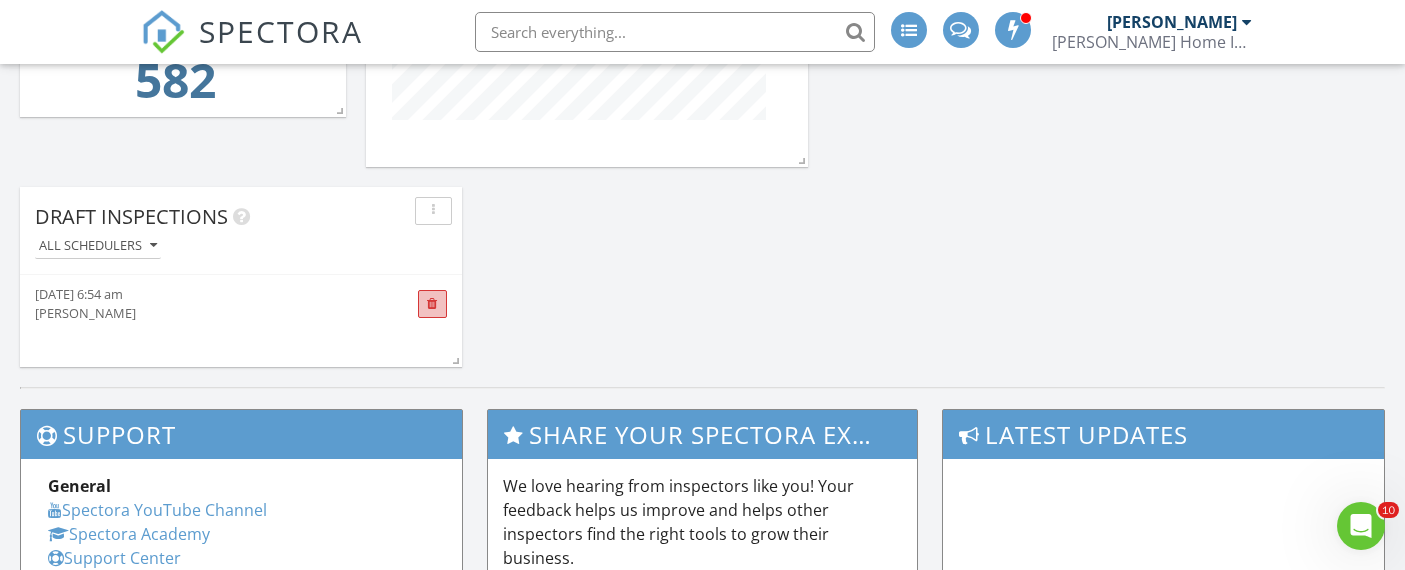 click at bounding box center (432, 304) 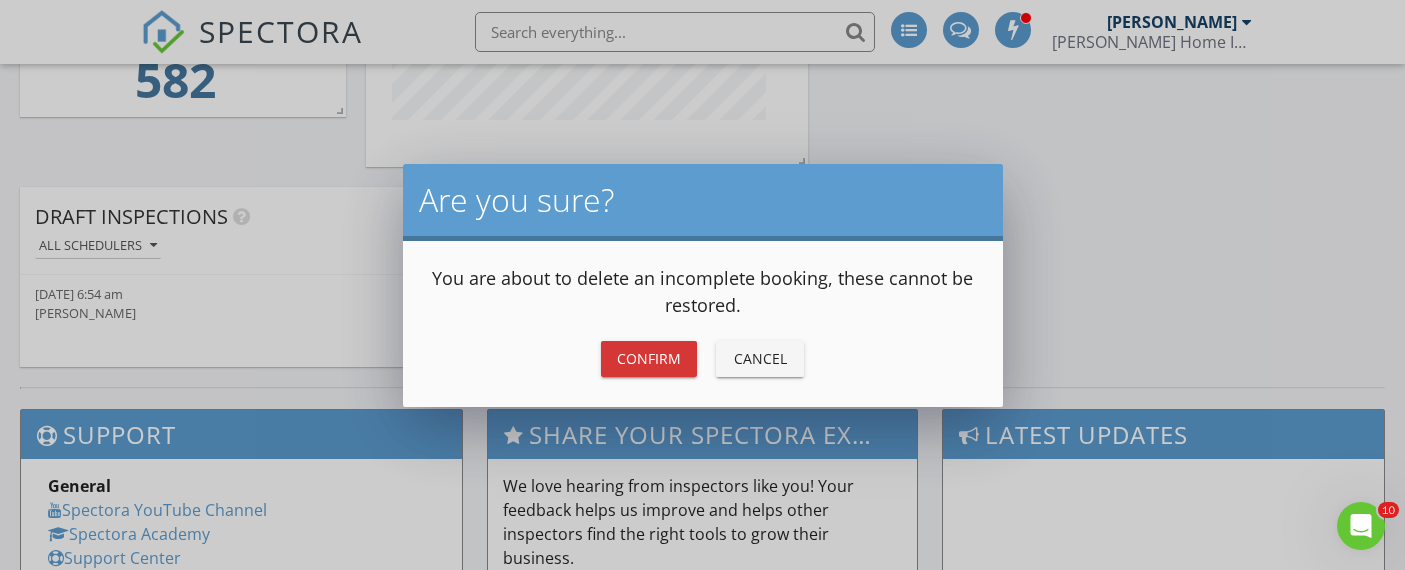 click on "Confirm" at bounding box center [649, 358] 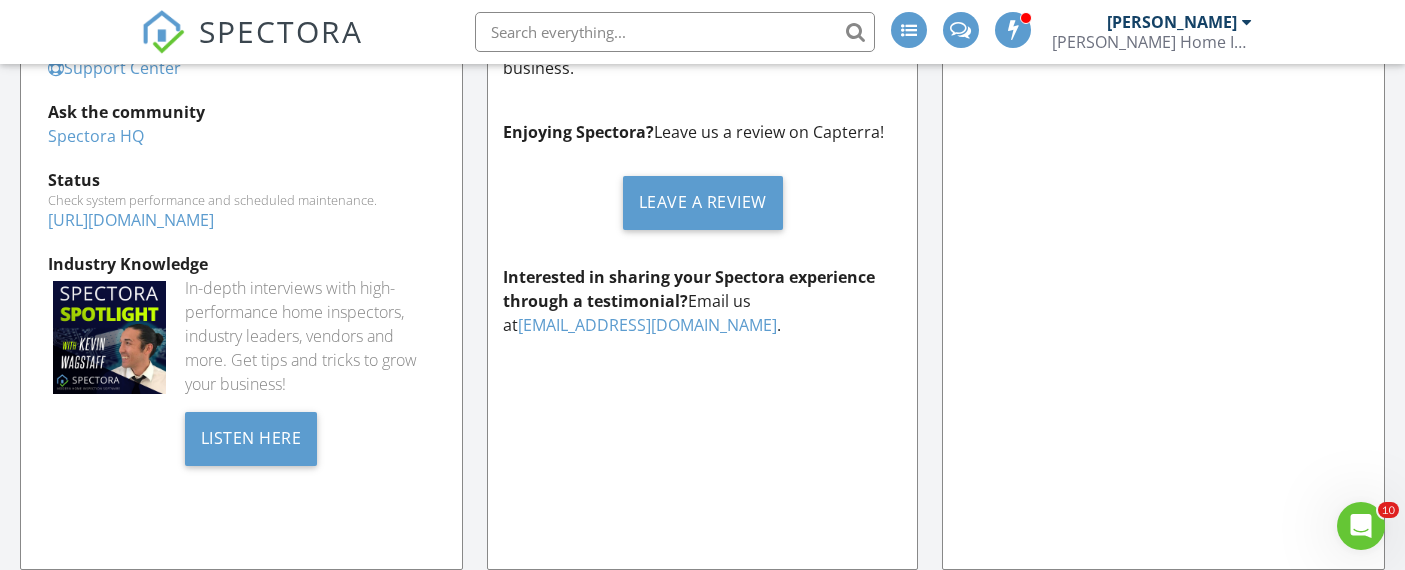scroll, scrollTop: 2049, scrollLeft: 0, axis: vertical 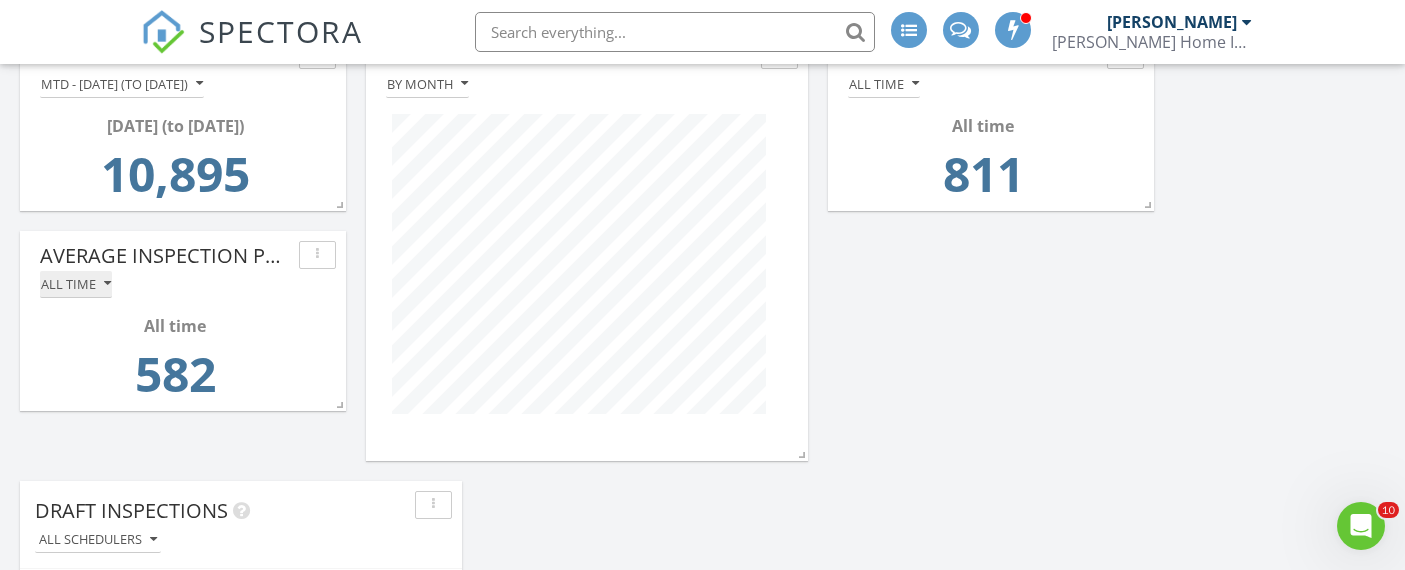 click on "All time" at bounding box center (76, 284) 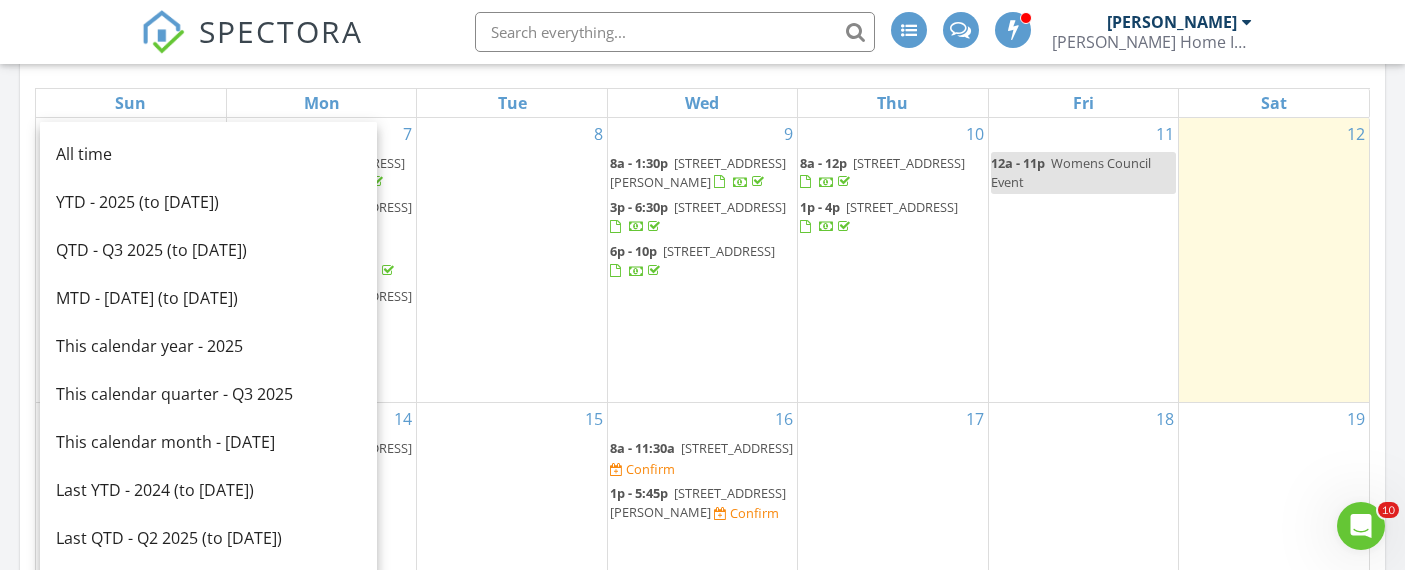 scroll, scrollTop: 925, scrollLeft: 0, axis: vertical 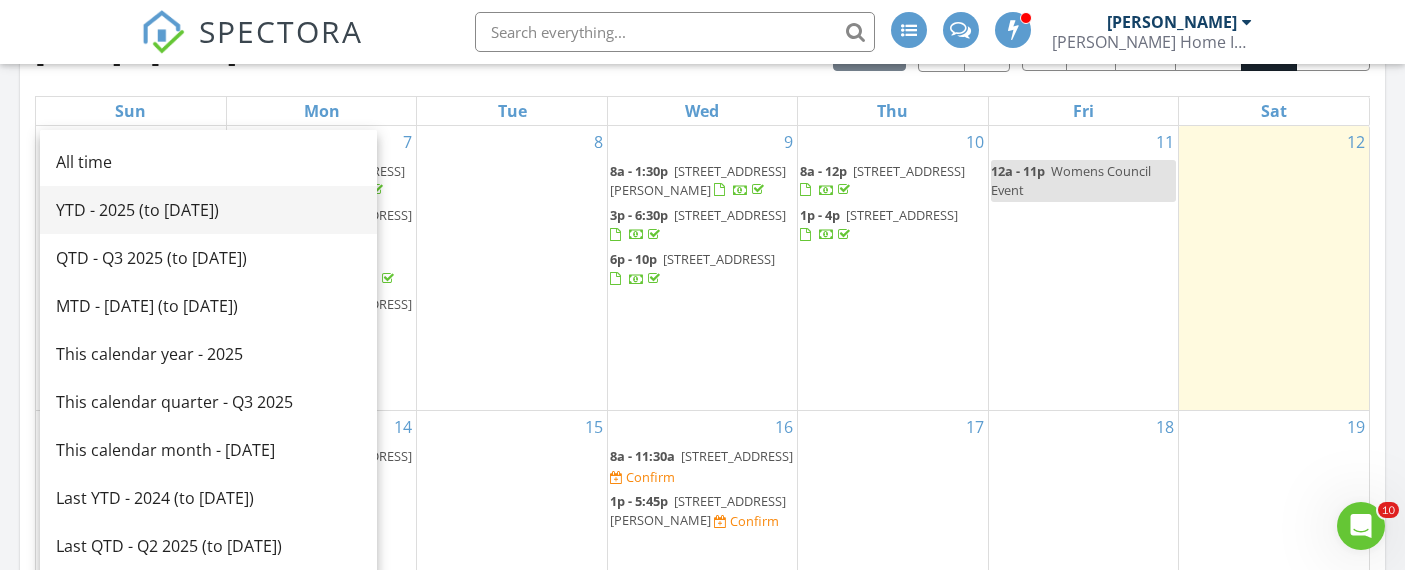 click on "YTD - 2025 (to [DATE])" at bounding box center [208, 210] 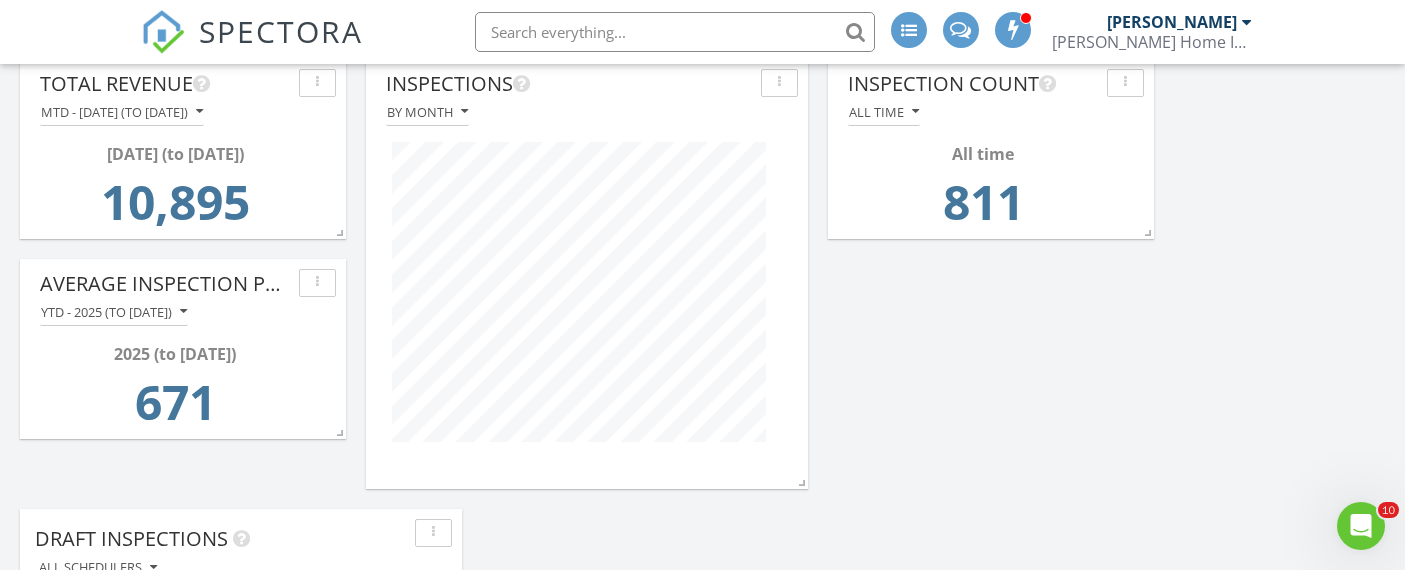 scroll, scrollTop: 2017, scrollLeft: 0, axis: vertical 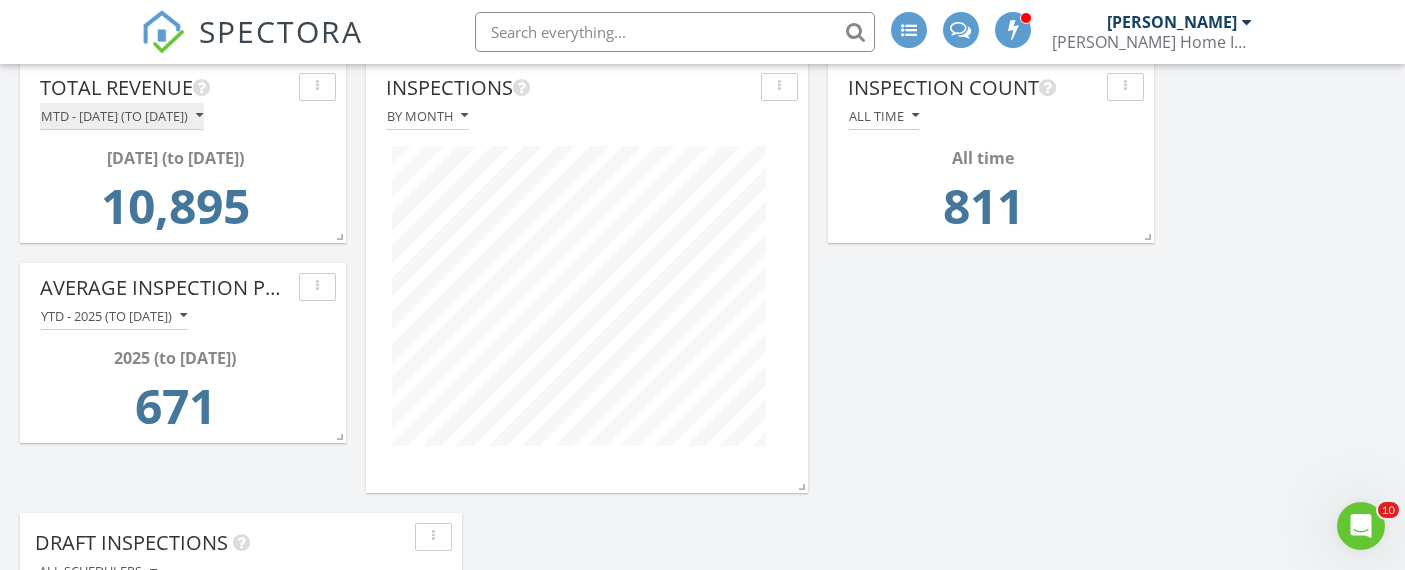click on "MTD - [DATE] (to [DATE])" at bounding box center (122, 116) 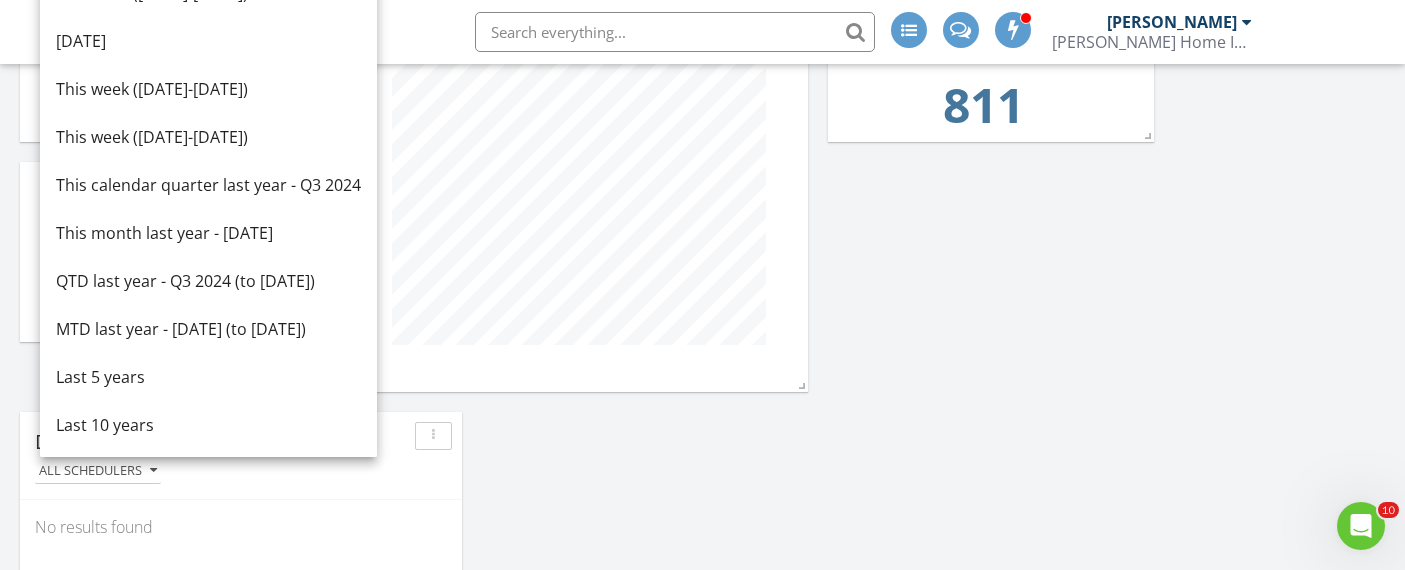scroll, scrollTop: 2128, scrollLeft: 0, axis: vertical 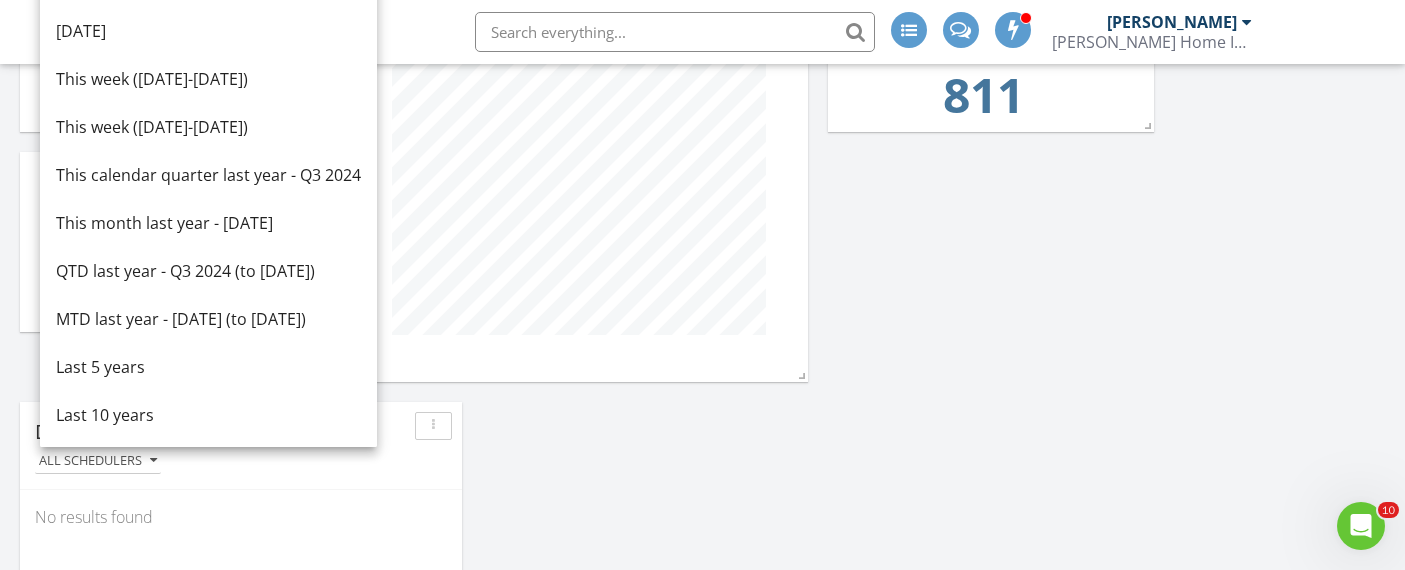 click on "[DATE]
[PERSON_NAME]
No results found       New Inspection     New Quote         Map               + − Leaflet  |  © MapTiler   © OpenStreetMap contributors     In Progress
[PERSON_NAME]
No results found       Calendar                 [DATE] – [DATE] [DATE] list day week cal wk 4 wk month Sun Mon Tue Wed Thu Fri Sat 6 7
8a - 1:45p
[STREET_ADDRESS][PERSON_NAME]
12:30p - 4p
[STREET_ADDRESS]
4:30p - 8:15p
[STREET_ADDRESS]
7p - 10:45p" at bounding box center (702, -633) 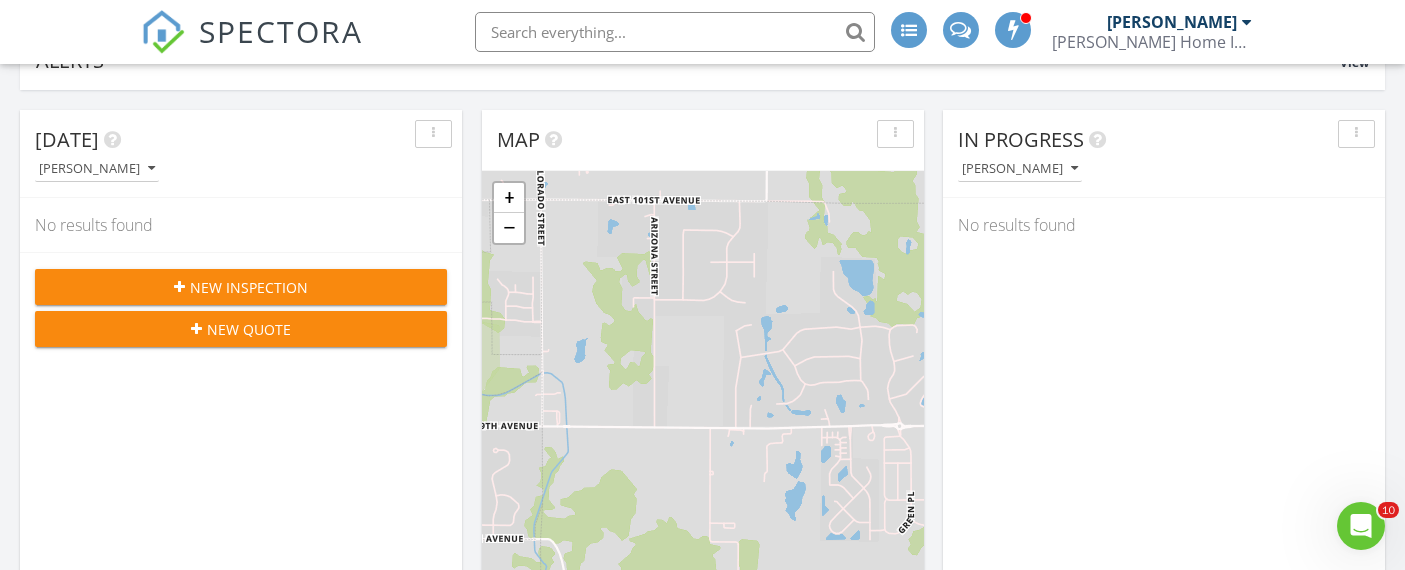 scroll, scrollTop: 0, scrollLeft: 0, axis: both 